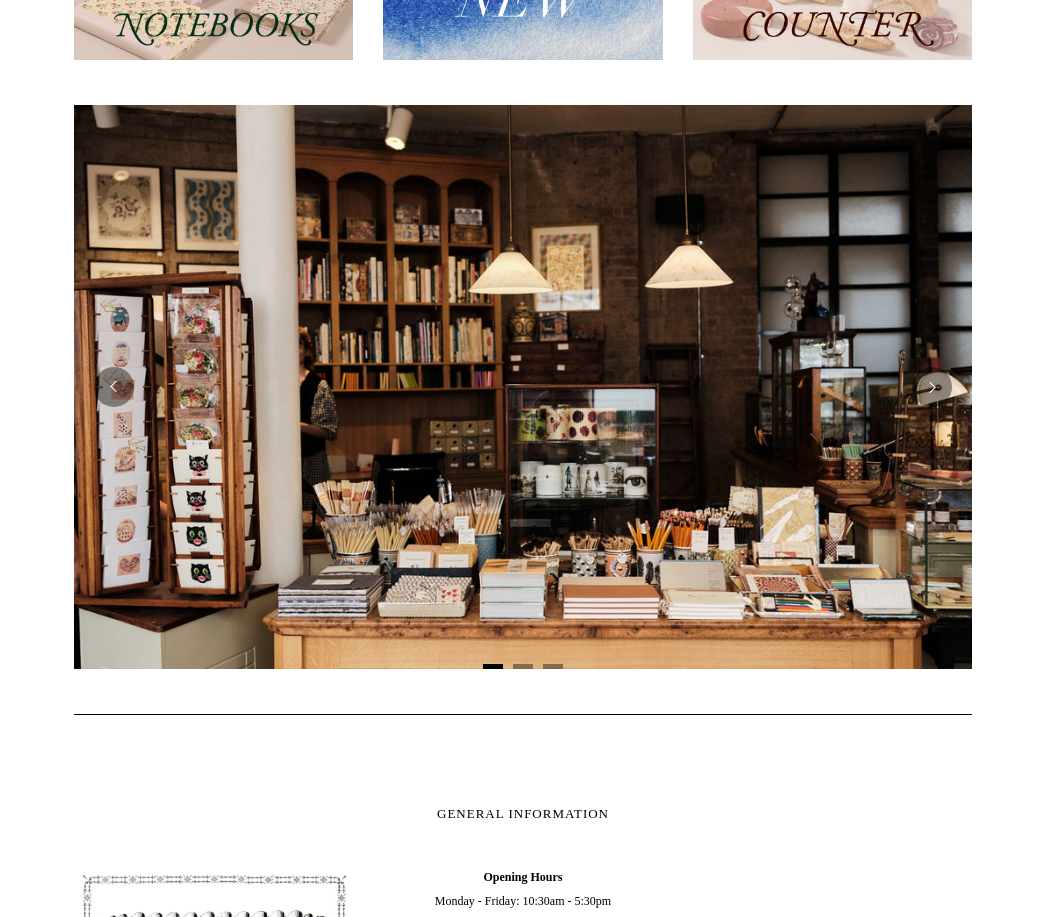 scroll, scrollTop: 0, scrollLeft: 0, axis: both 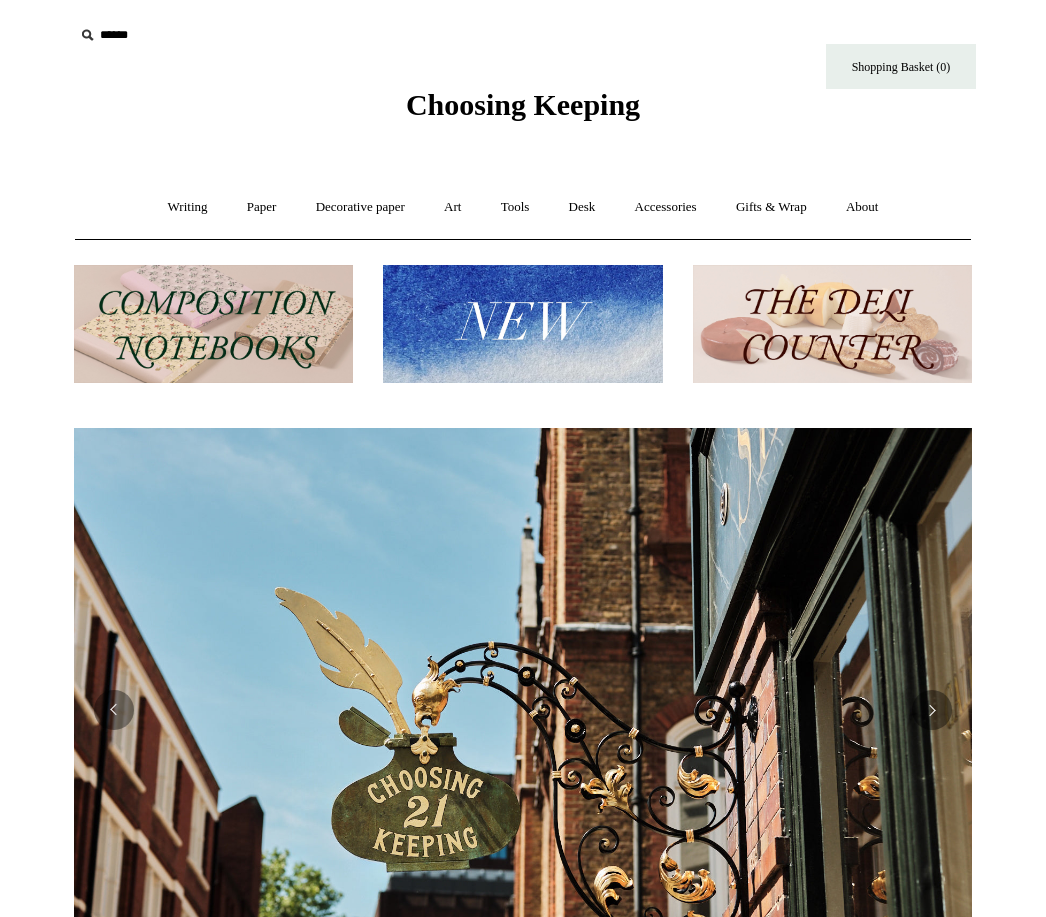 click on "Decorative paper +" at bounding box center [360, 207] 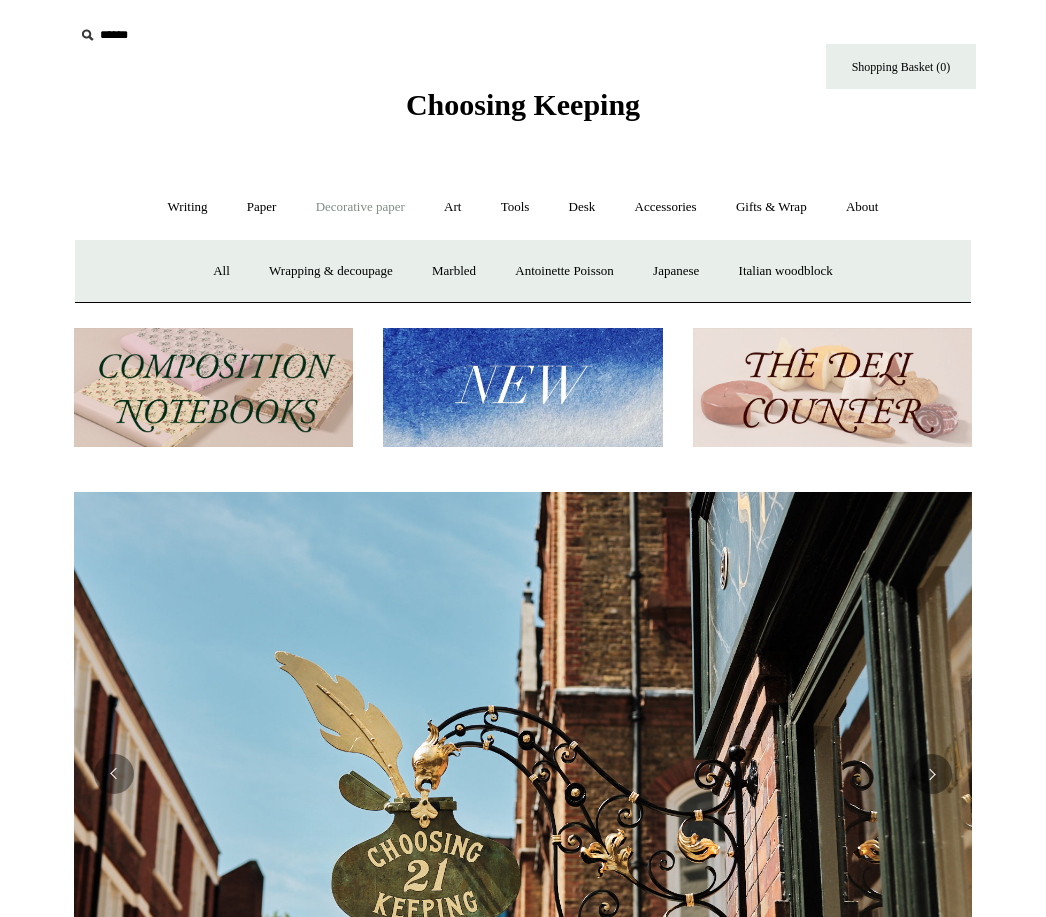 click on "Wrapping & decoupage" at bounding box center (331, 271) 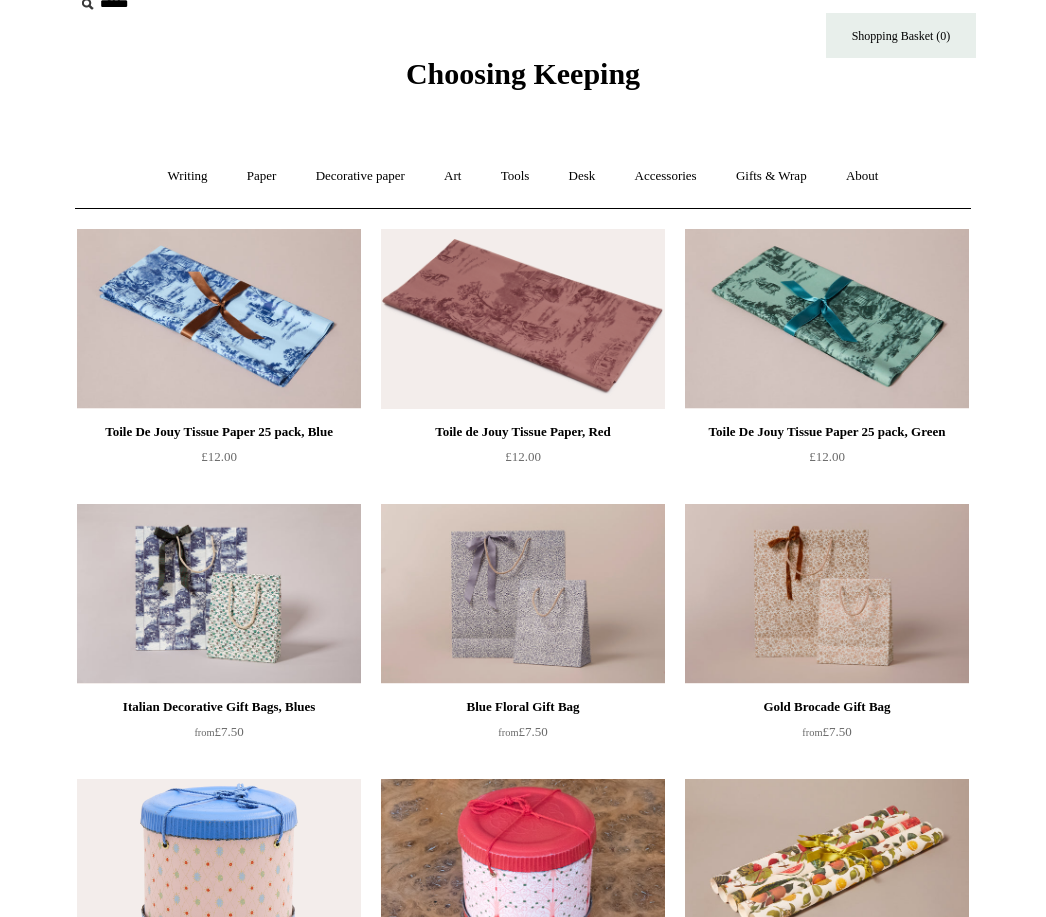 scroll, scrollTop: 0, scrollLeft: 0, axis: both 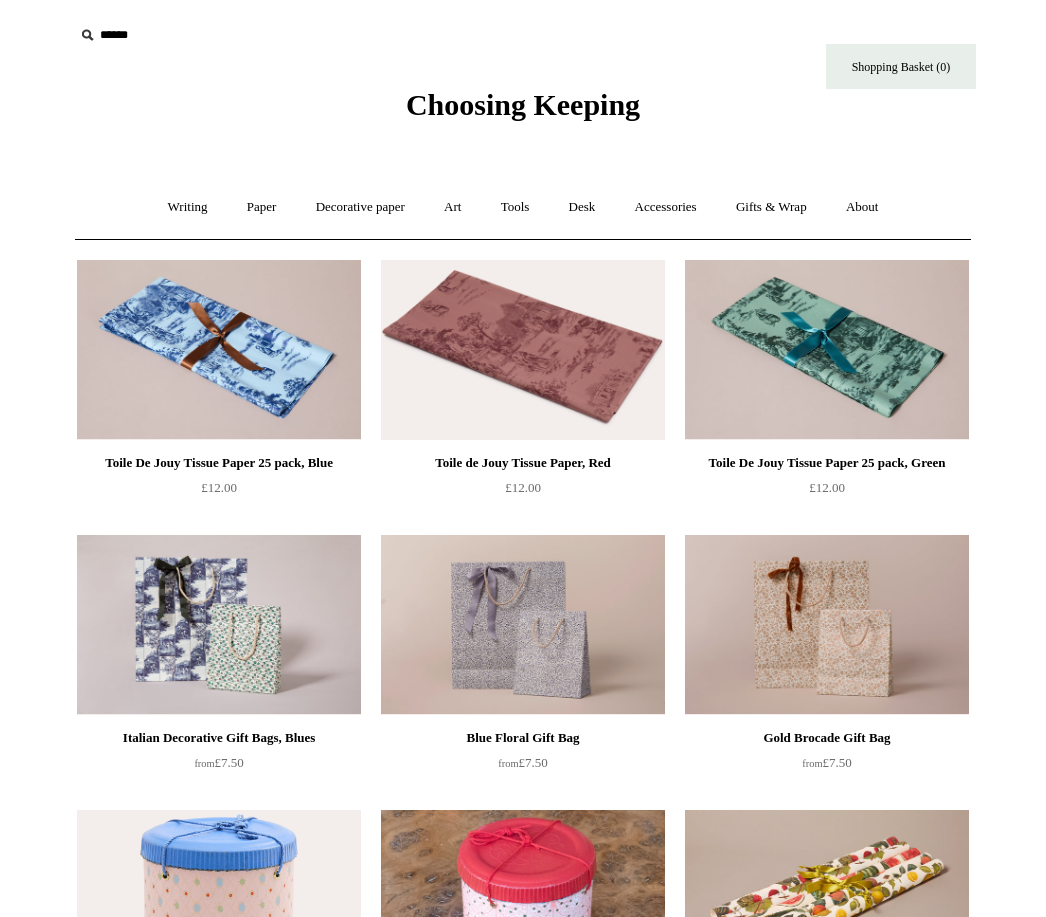 click on "Writing +" at bounding box center (188, 207) 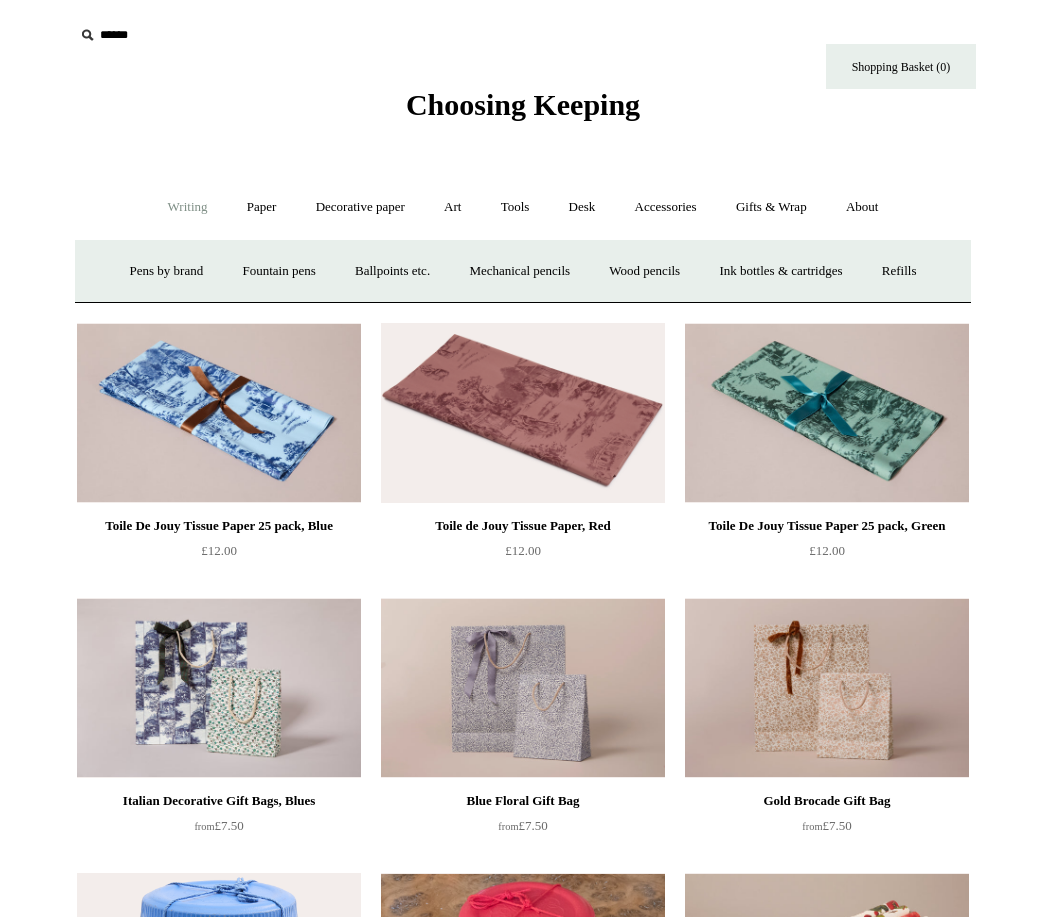 click on "Paper +" at bounding box center (262, 207) 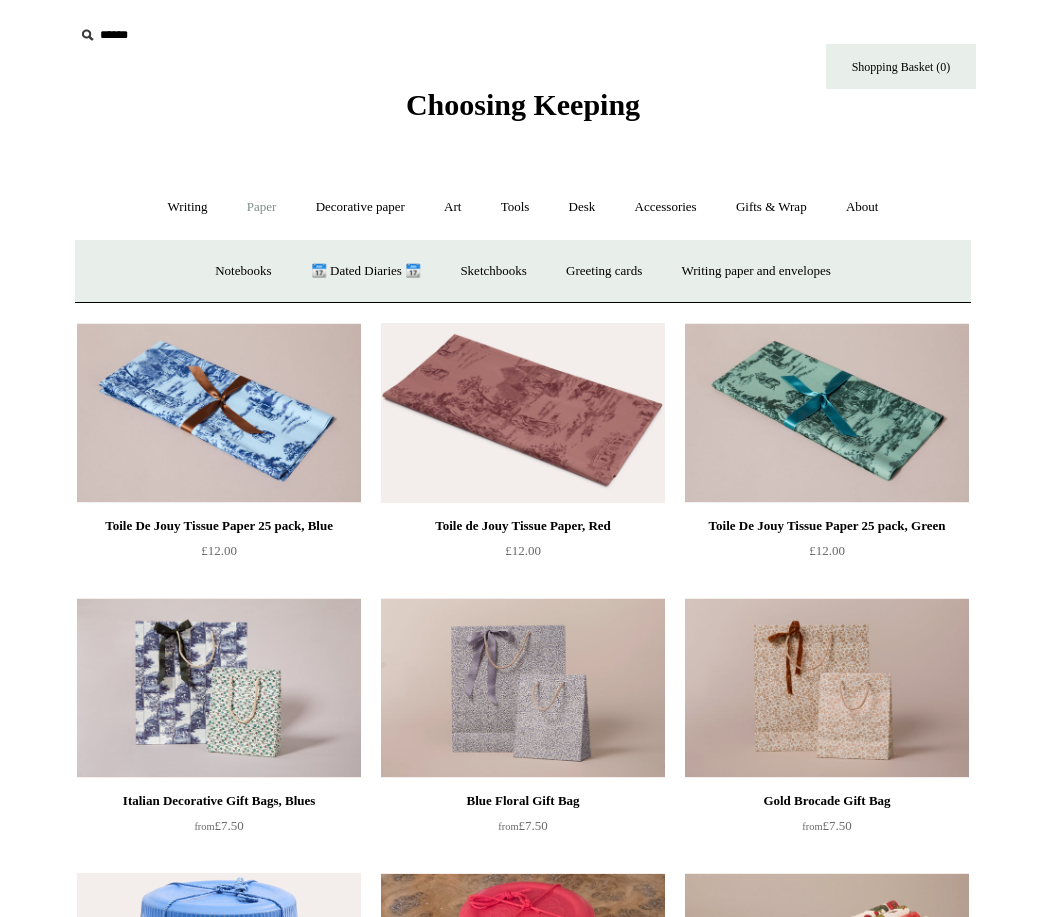 click on "Sketchbooks +" at bounding box center (493, 271) 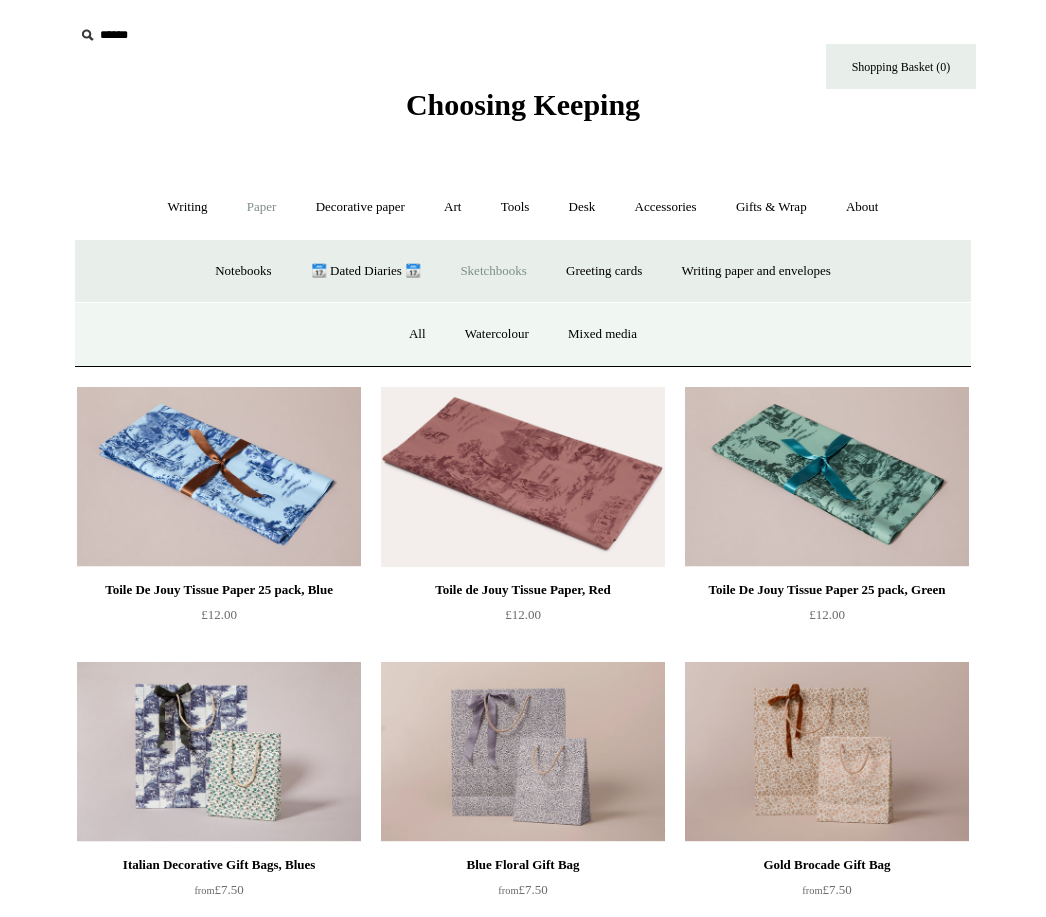 click on "Watercolour" at bounding box center [497, 334] 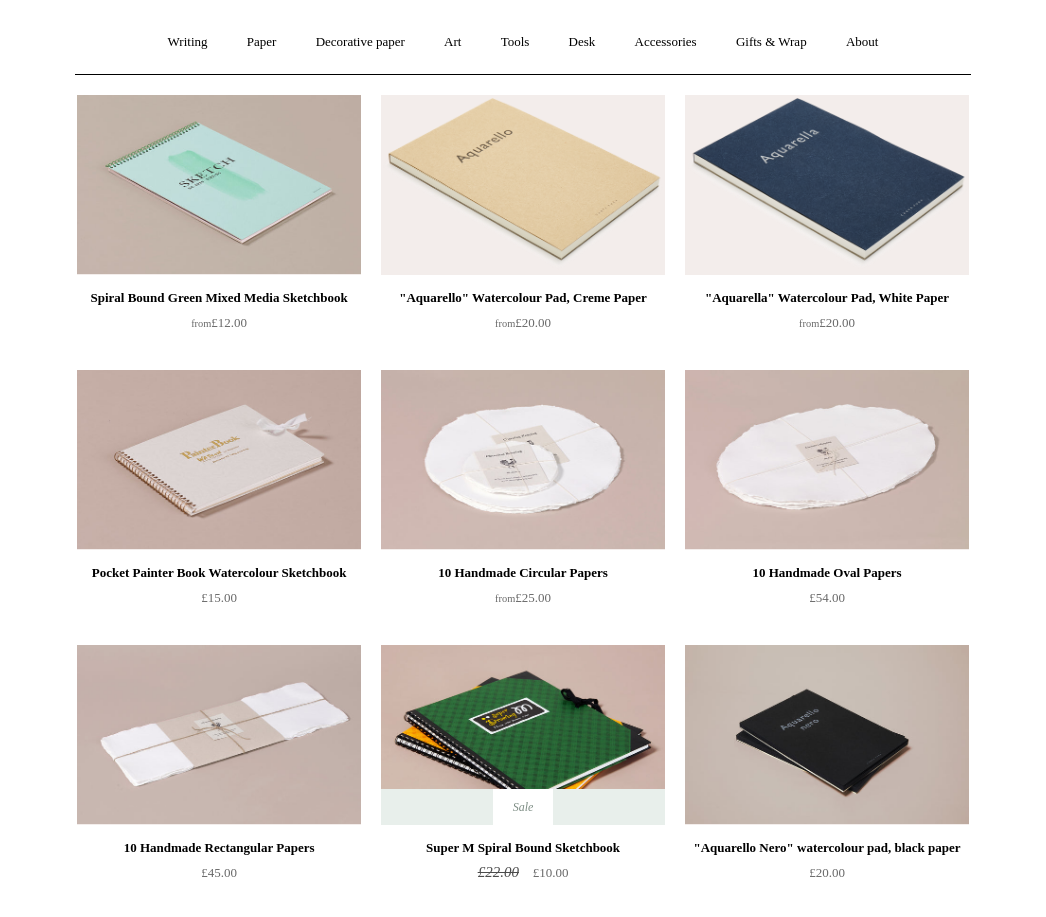 scroll, scrollTop: 0, scrollLeft: 0, axis: both 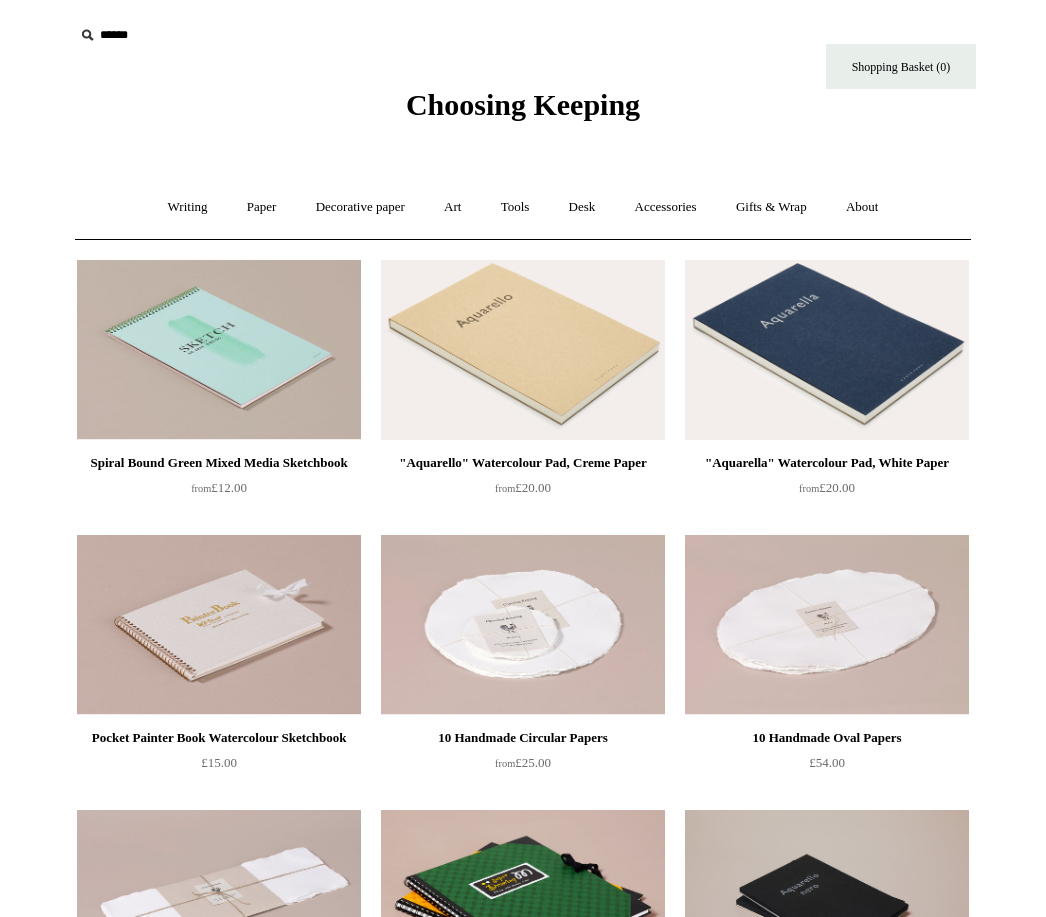 click on "Decorative paper +" at bounding box center [360, 207] 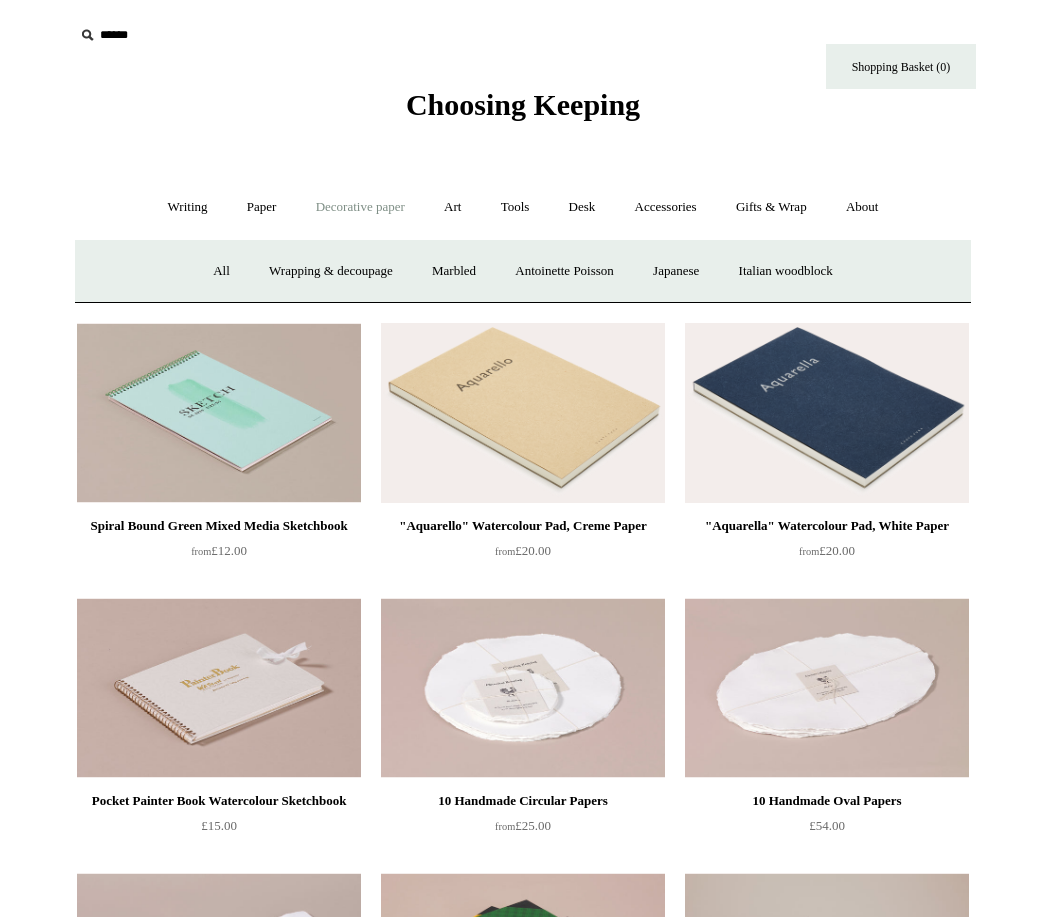 click on "Wrapping & decoupage" at bounding box center [331, 271] 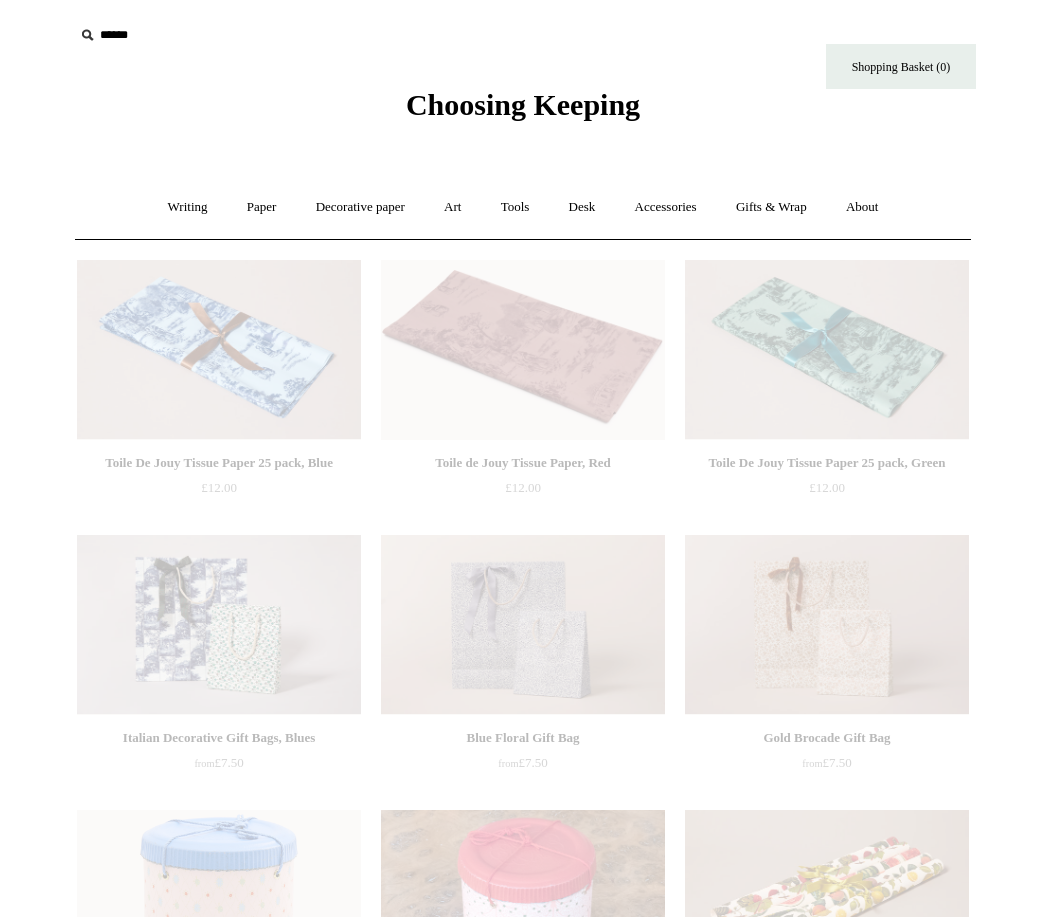 scroll, scrollTop: 0, scrollLeft: 0, axis: both 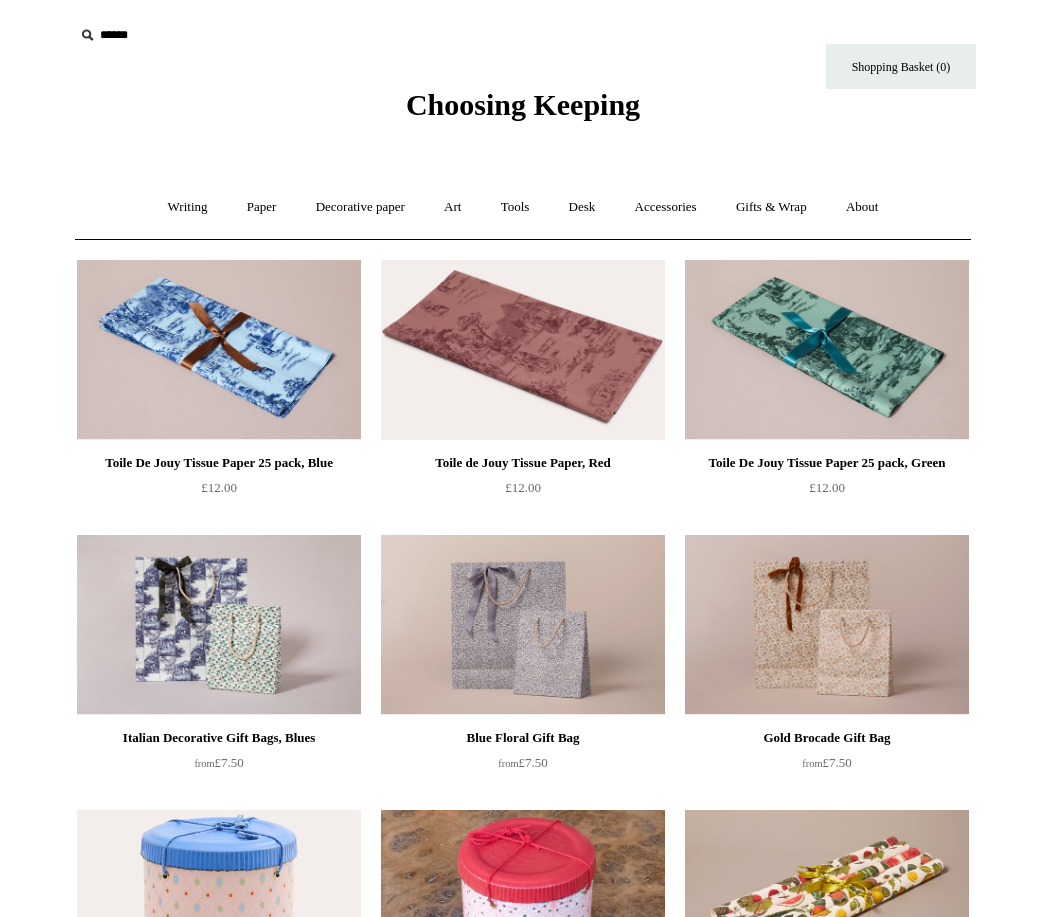 click on "Decorative paper +" at bounding box center [360, 207] 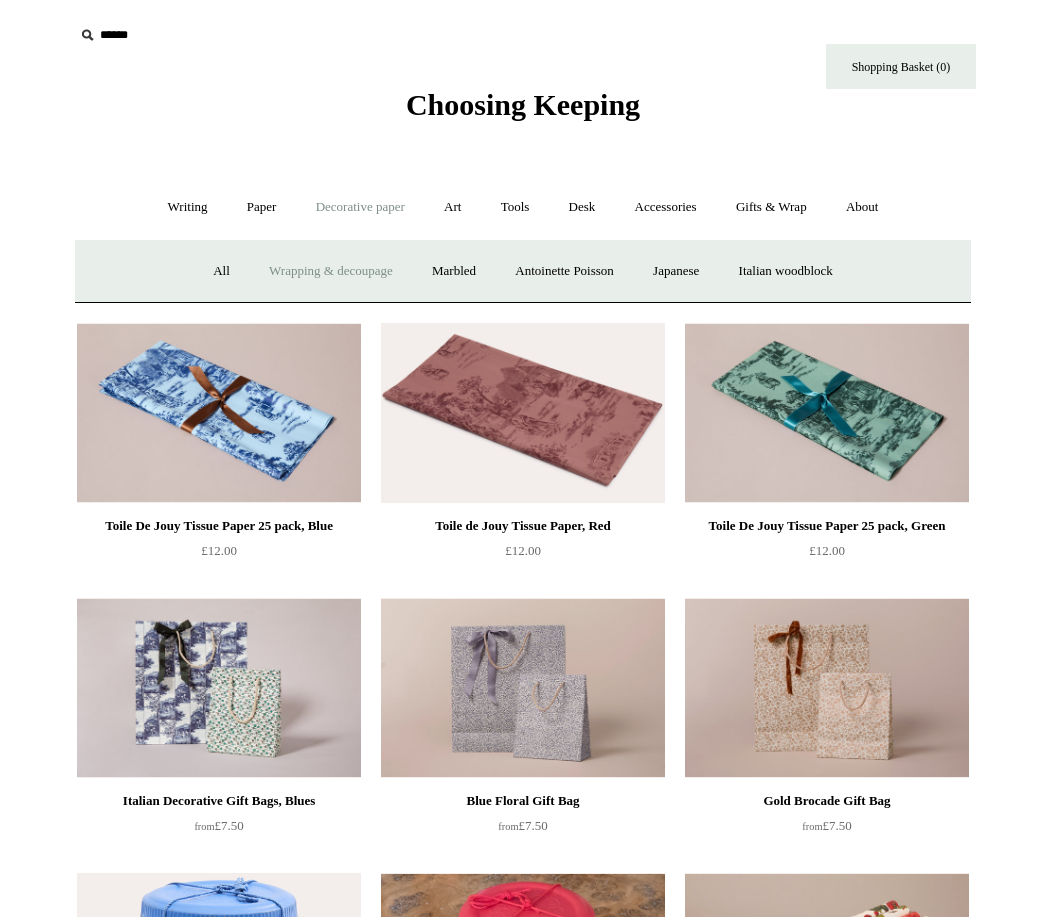 click on "Japanese" at bounding box center [676, 271] 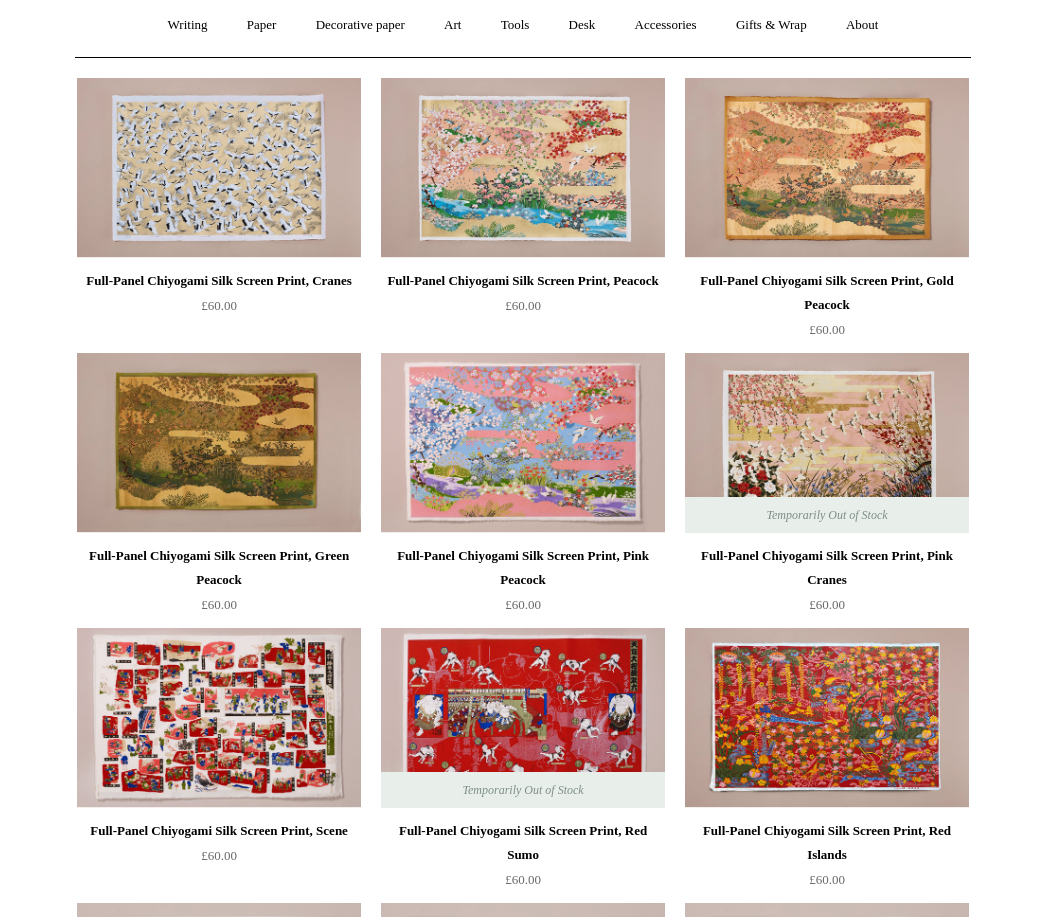 scroll, scrollTop: 0, scrollLeft: 0, axis: both 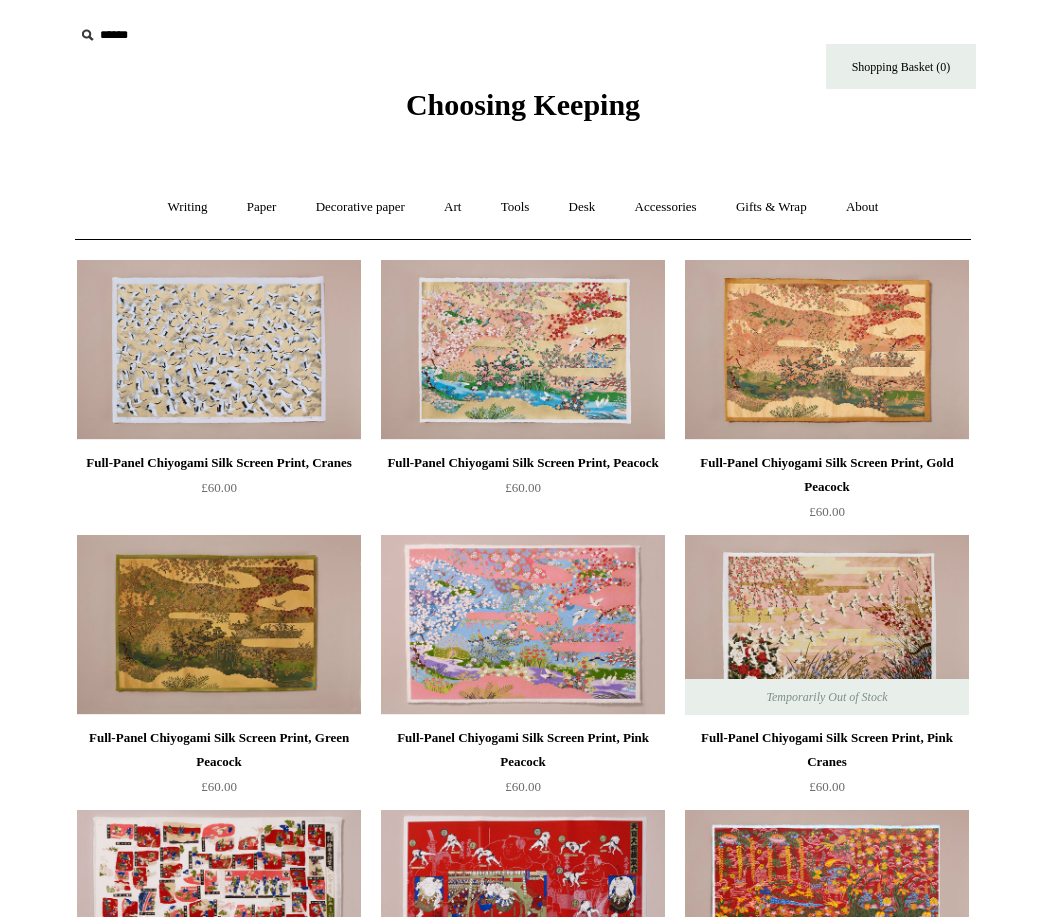 click on "Art +" at bounding box center (452, 207) 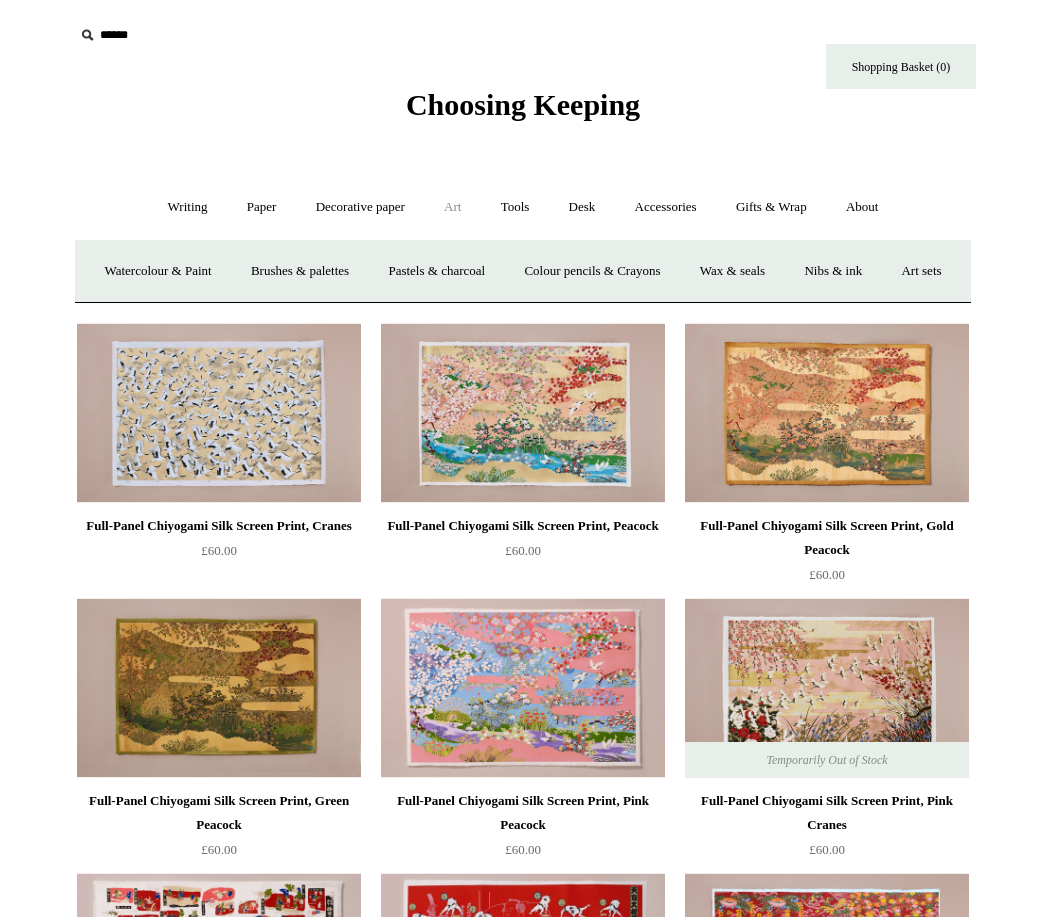 click on "Tools +" at bounding box center [515, 207] 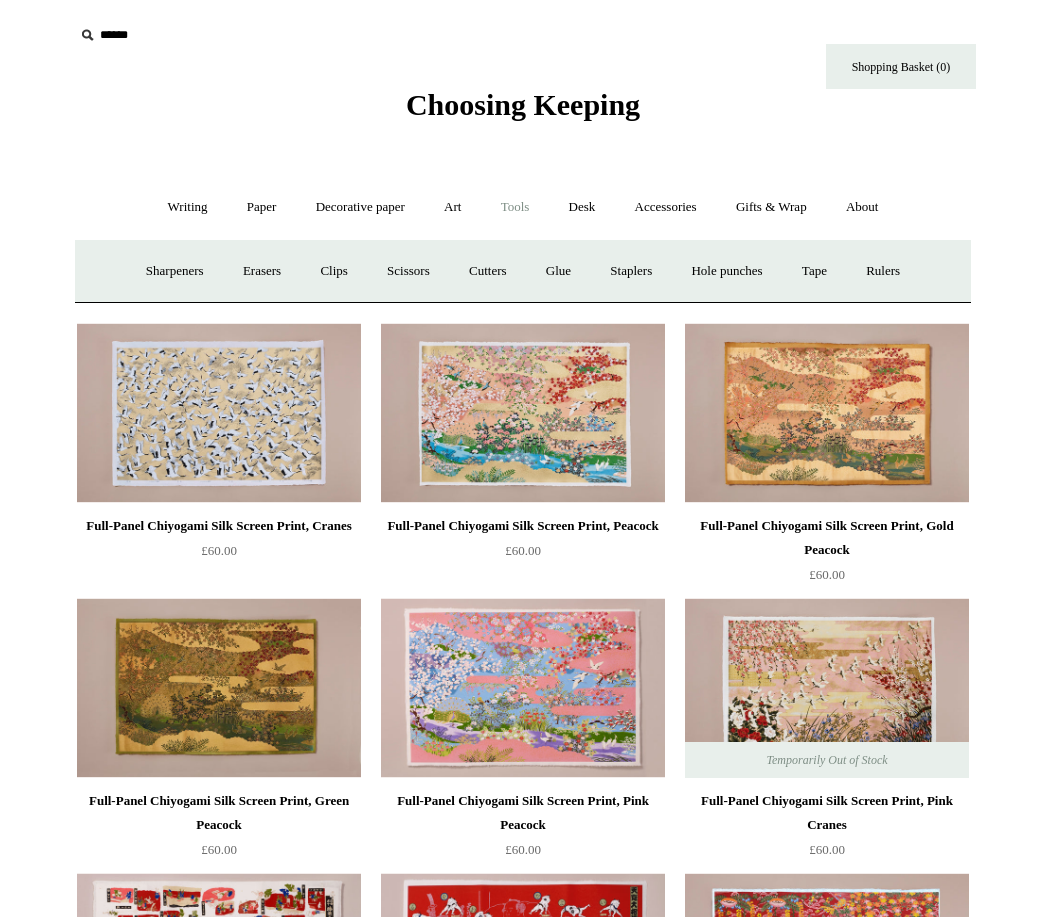 click on "Cutters" at bounding box center [488, 271] 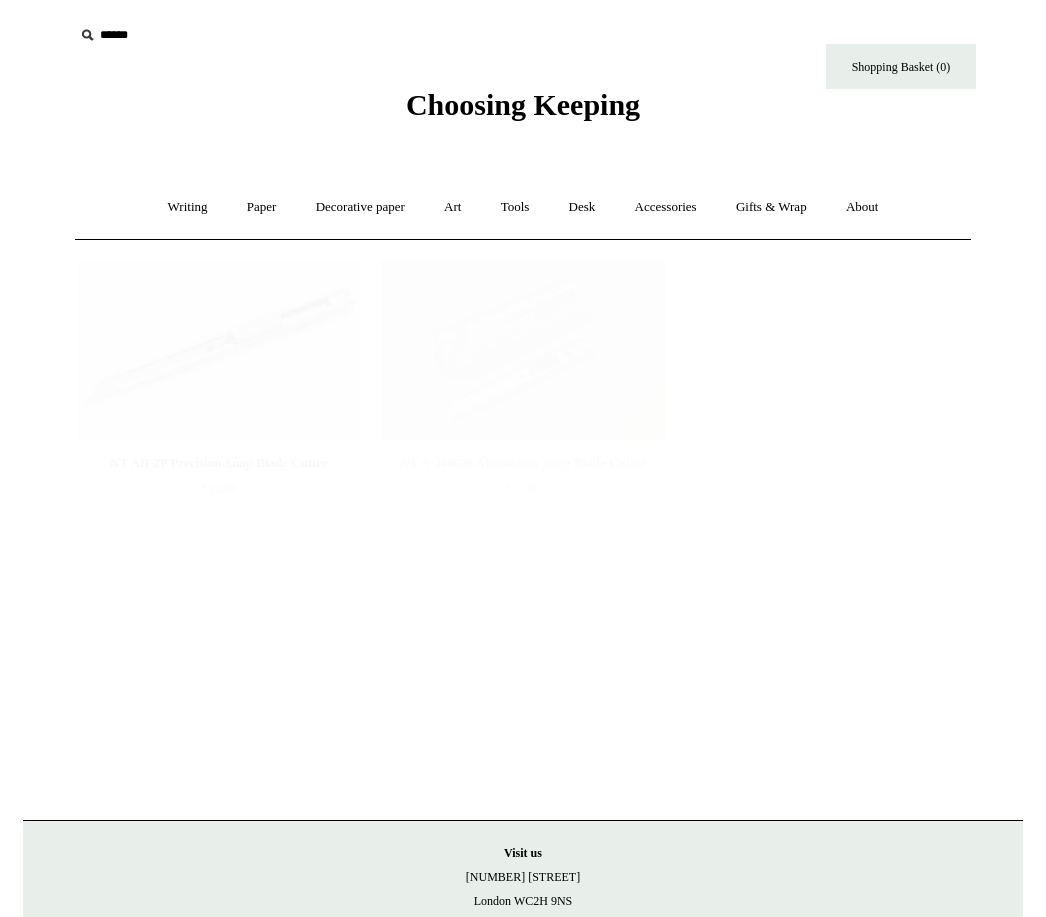 scroll, scrollTop: 0, scrollLeft: 0, axis: both 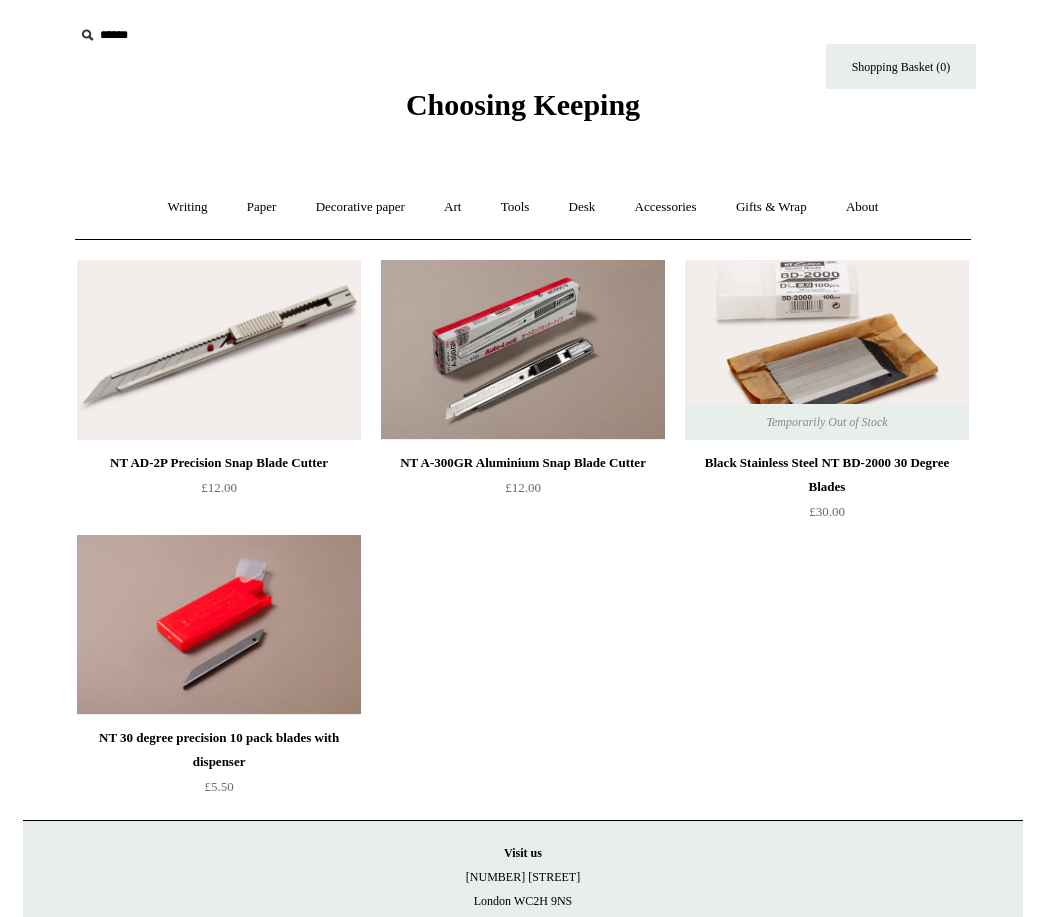 click on "Art +" at bounding box center (452, 207) 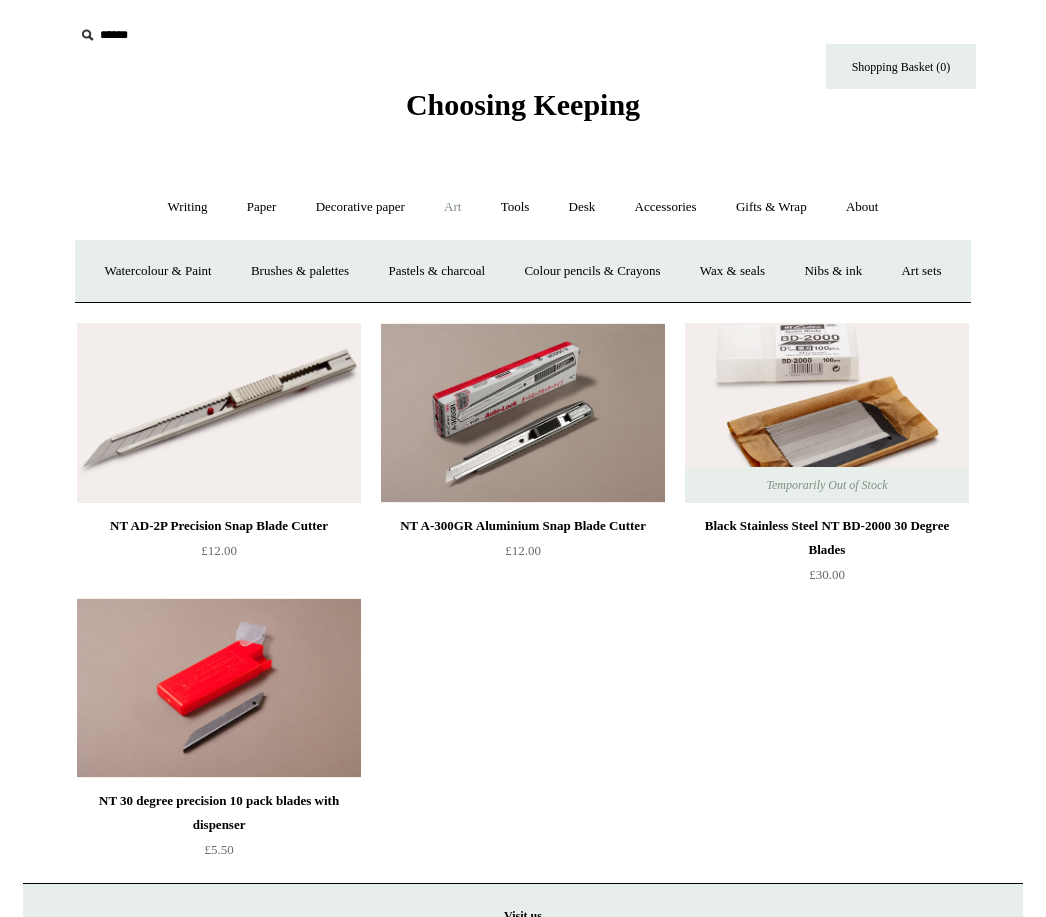 click on "Decorative paper +" at bounding box center (360, 207) 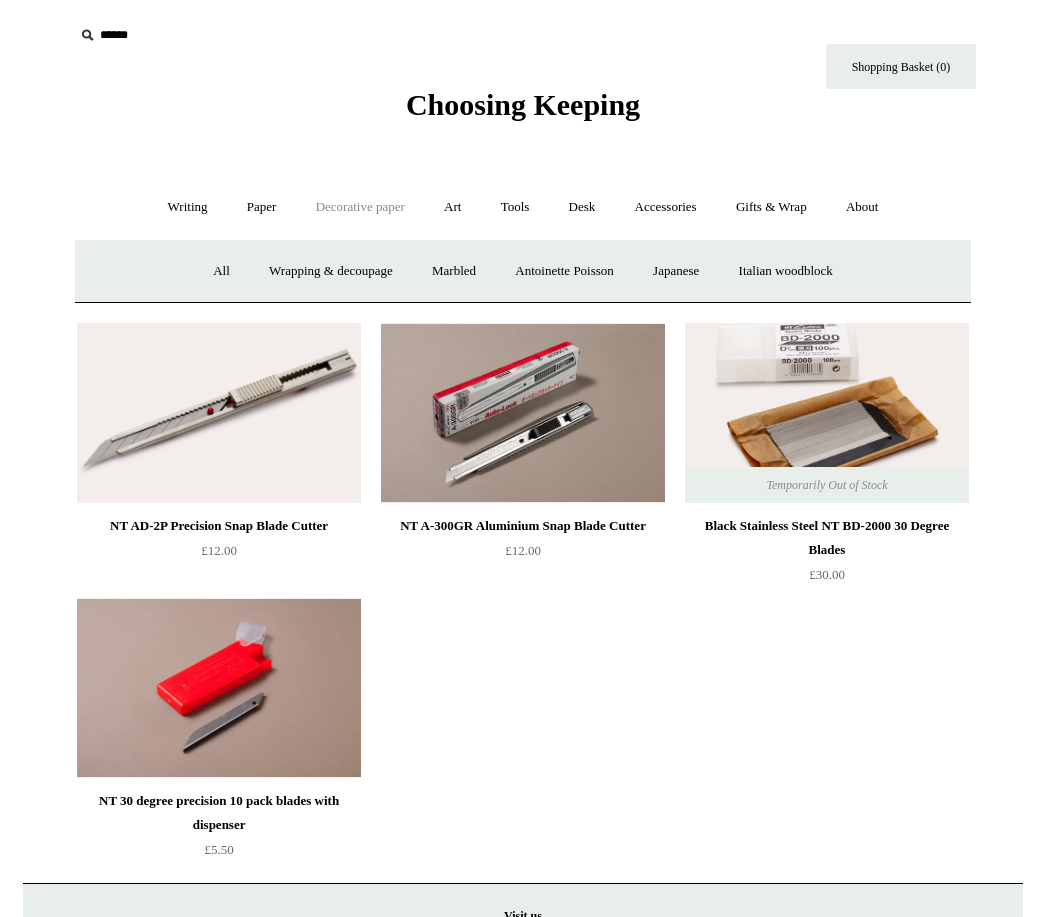 click on "Art +" at bounding box center (452, 207) 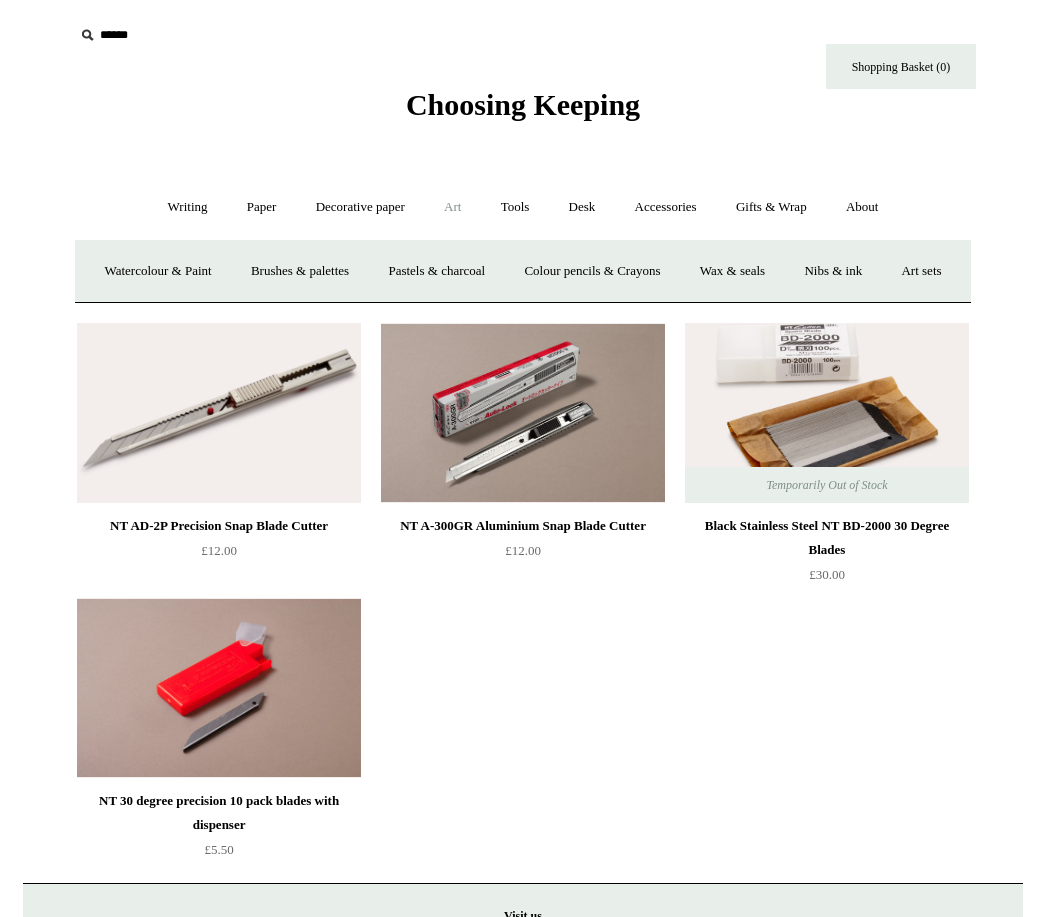 click on "Brushes & palettes" at bounding box center [300, 271] 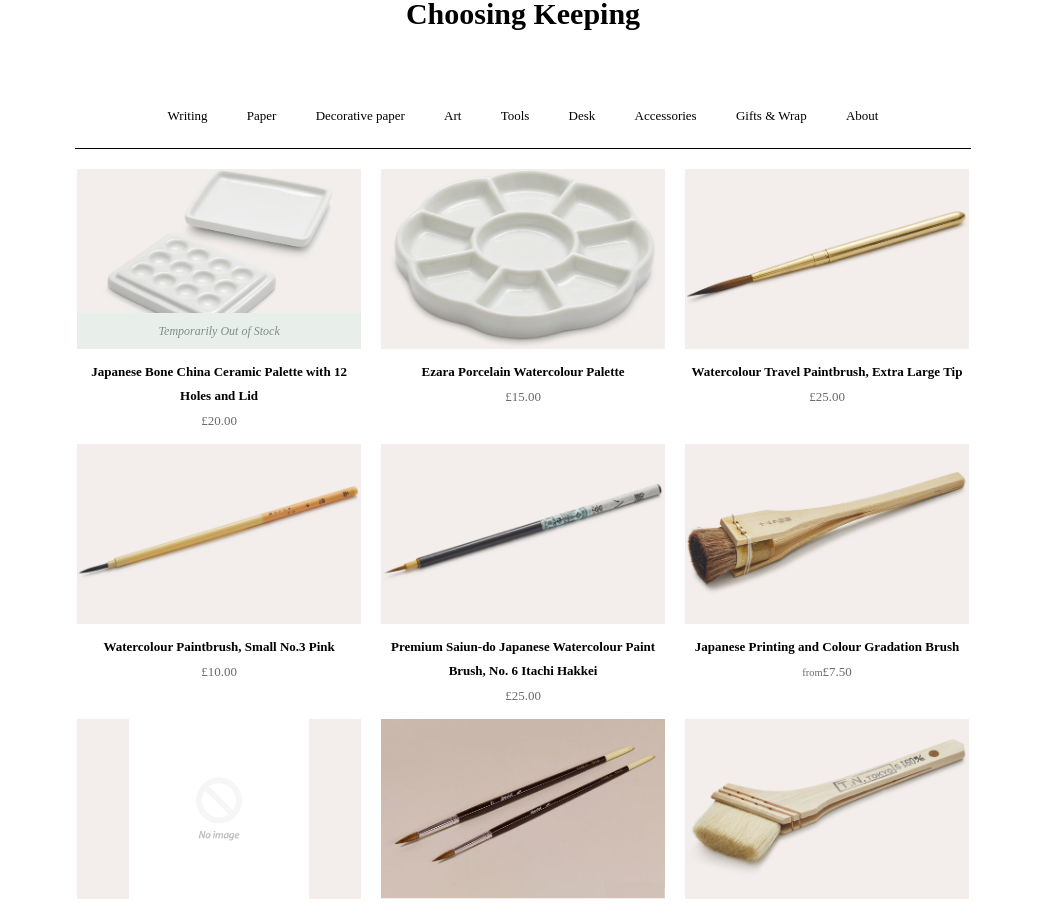 scroll, scrollTop: 0, scrollLeft: 0, axis: both 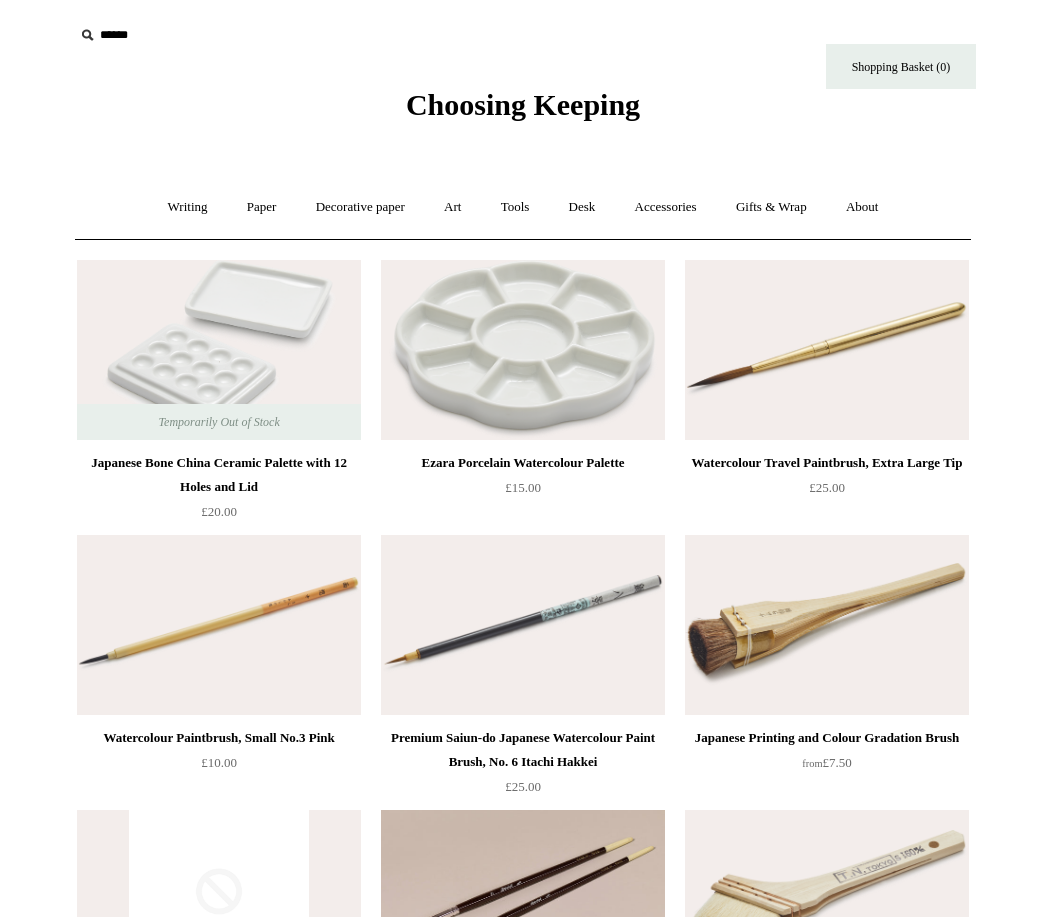 click on "Decorative paper +" at bounding box center (360, 207) 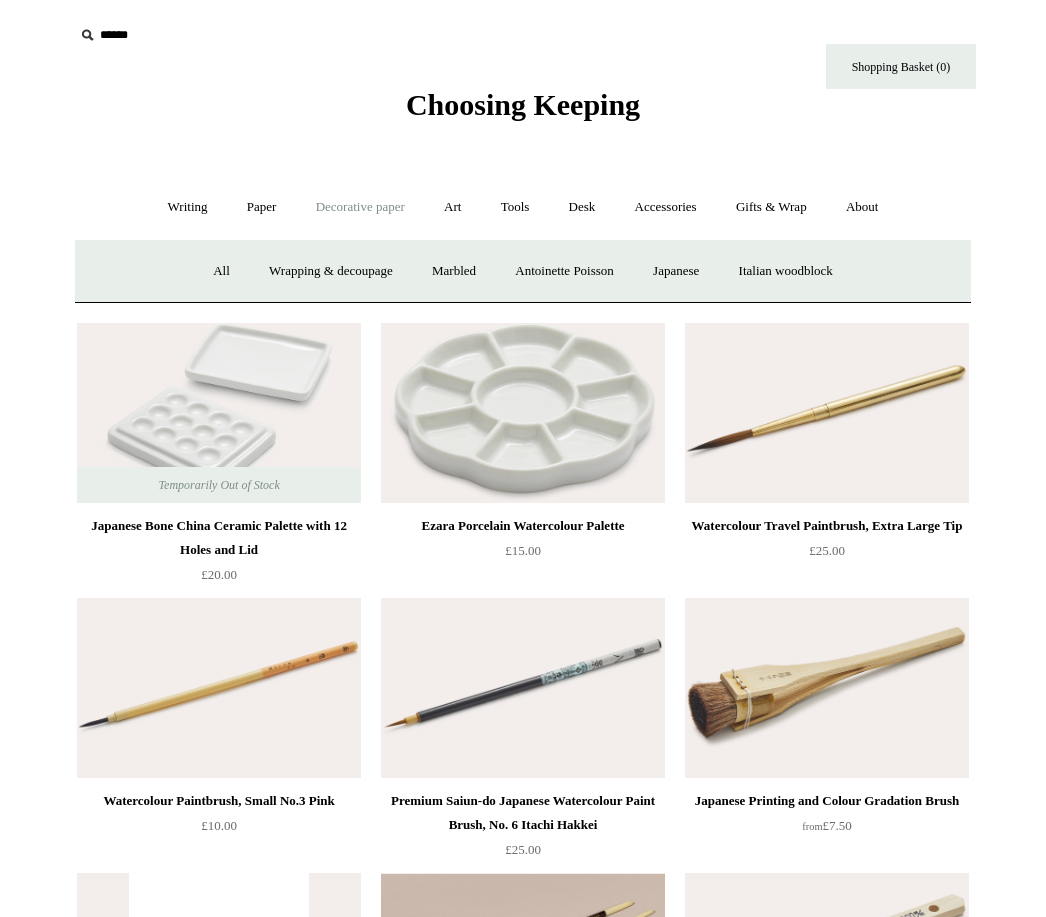 click on "Art +" at bounding box center [452, 207] 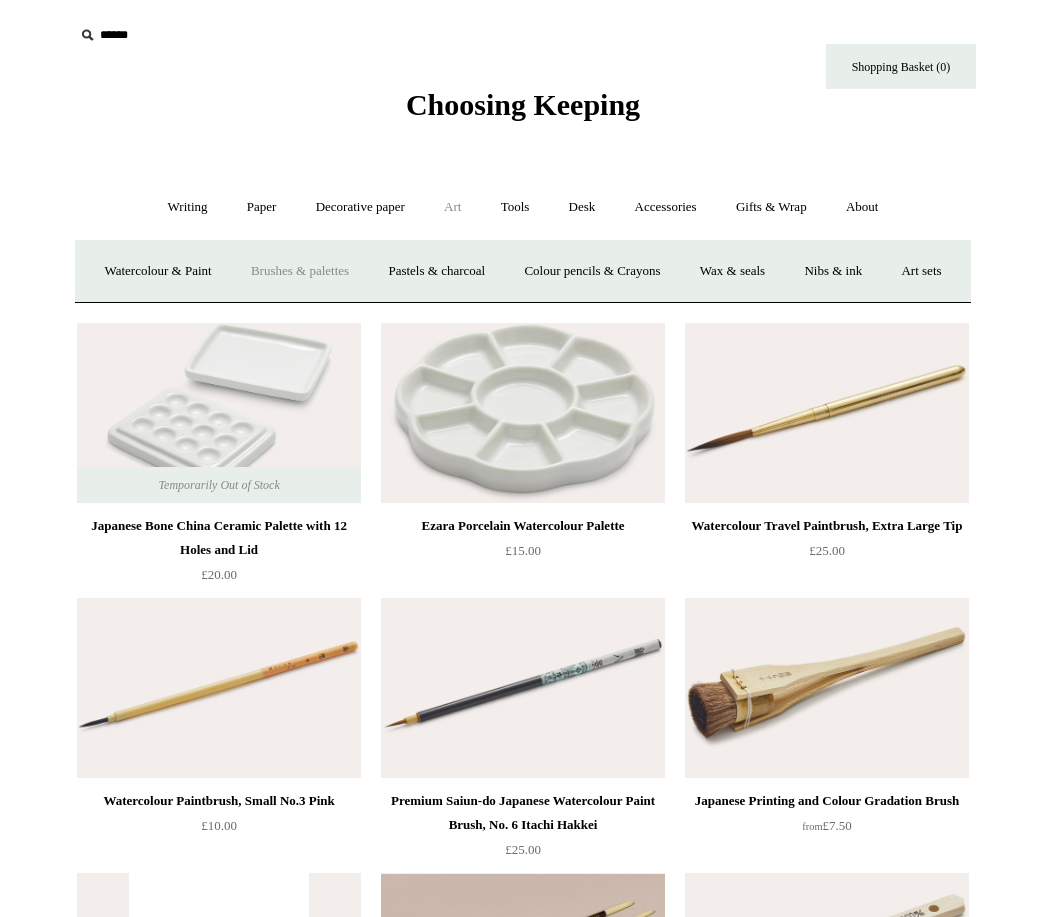 click on "Watercolour & Paint" at bounding box center [157, 271] 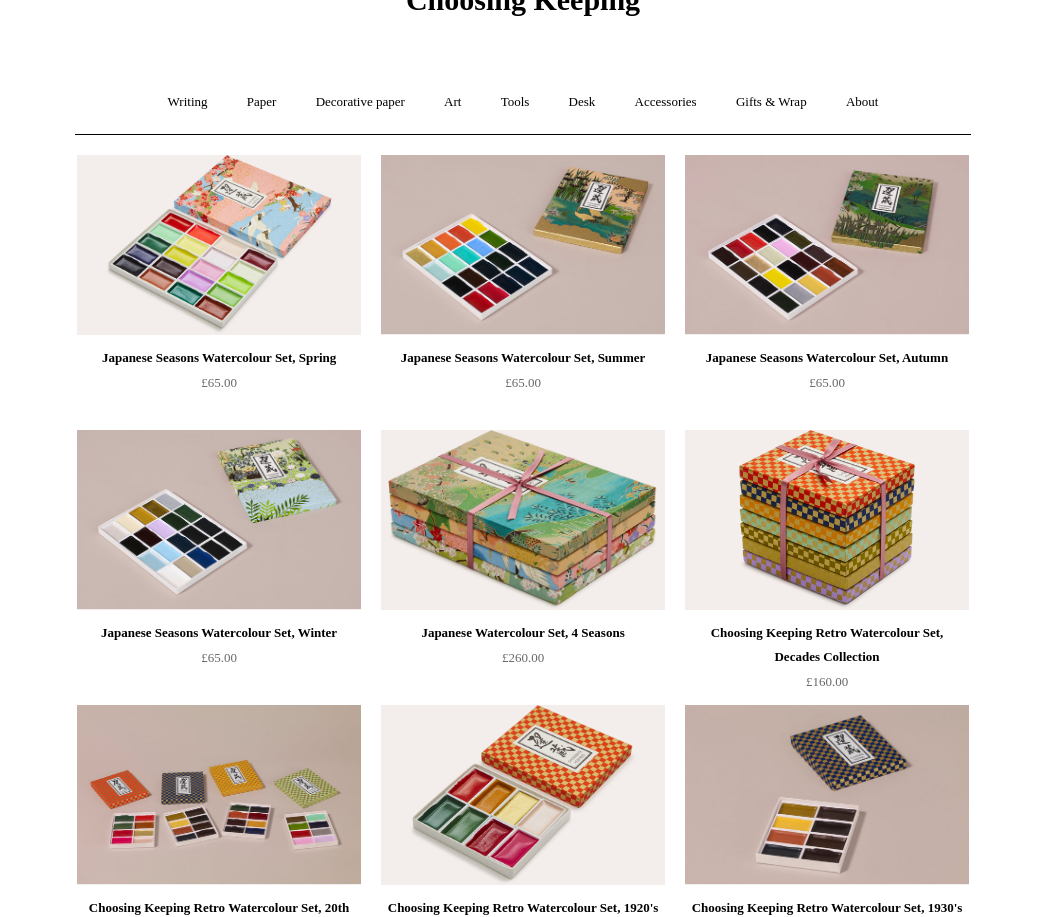 scroll, scrollTop: 0, scrollLeft: 0, axis: both 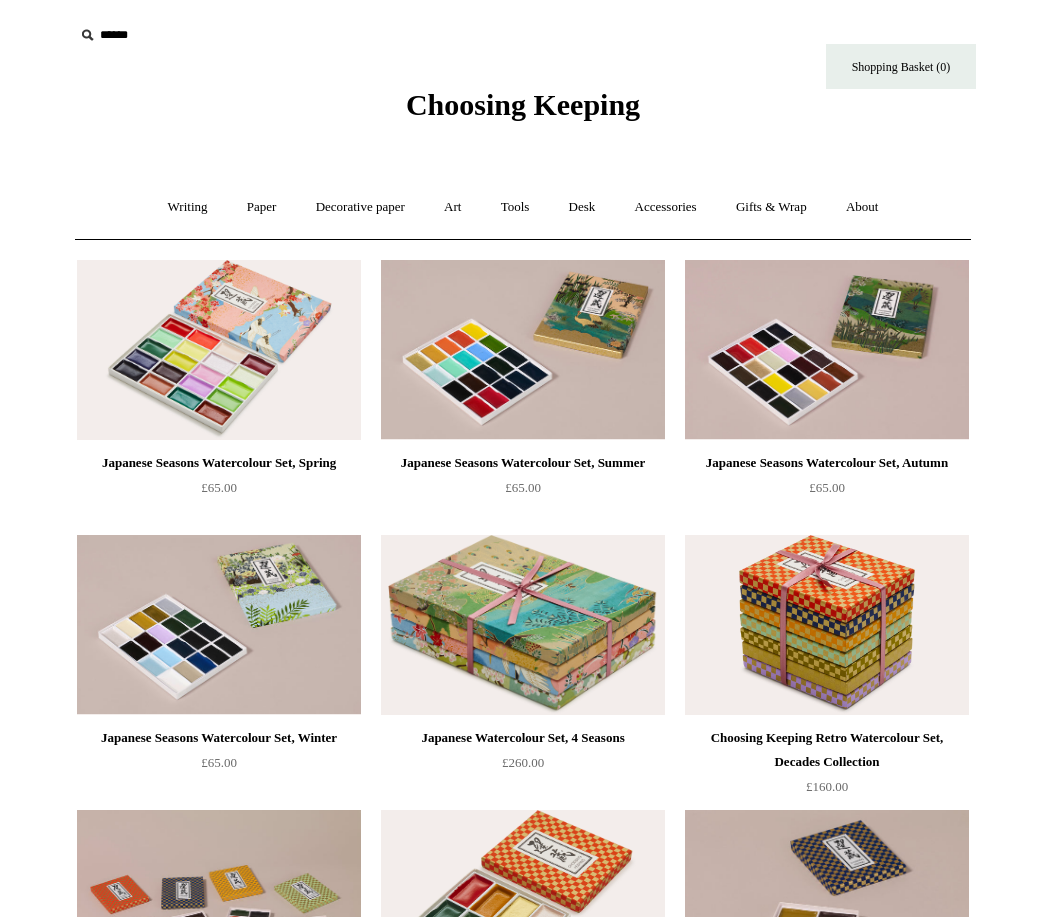 click on "Art +" at bounding box center (452, 207) 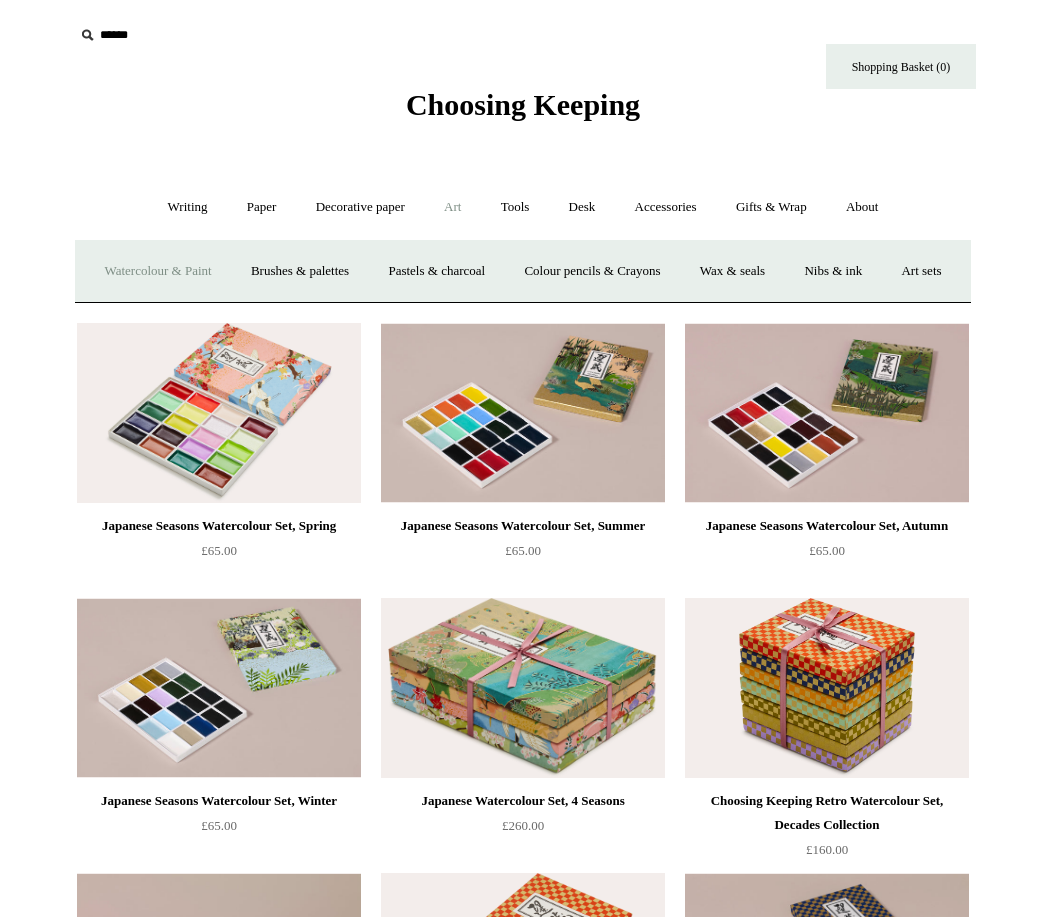 click on "Pastels & charcoal" at bounding box center [436, 271] 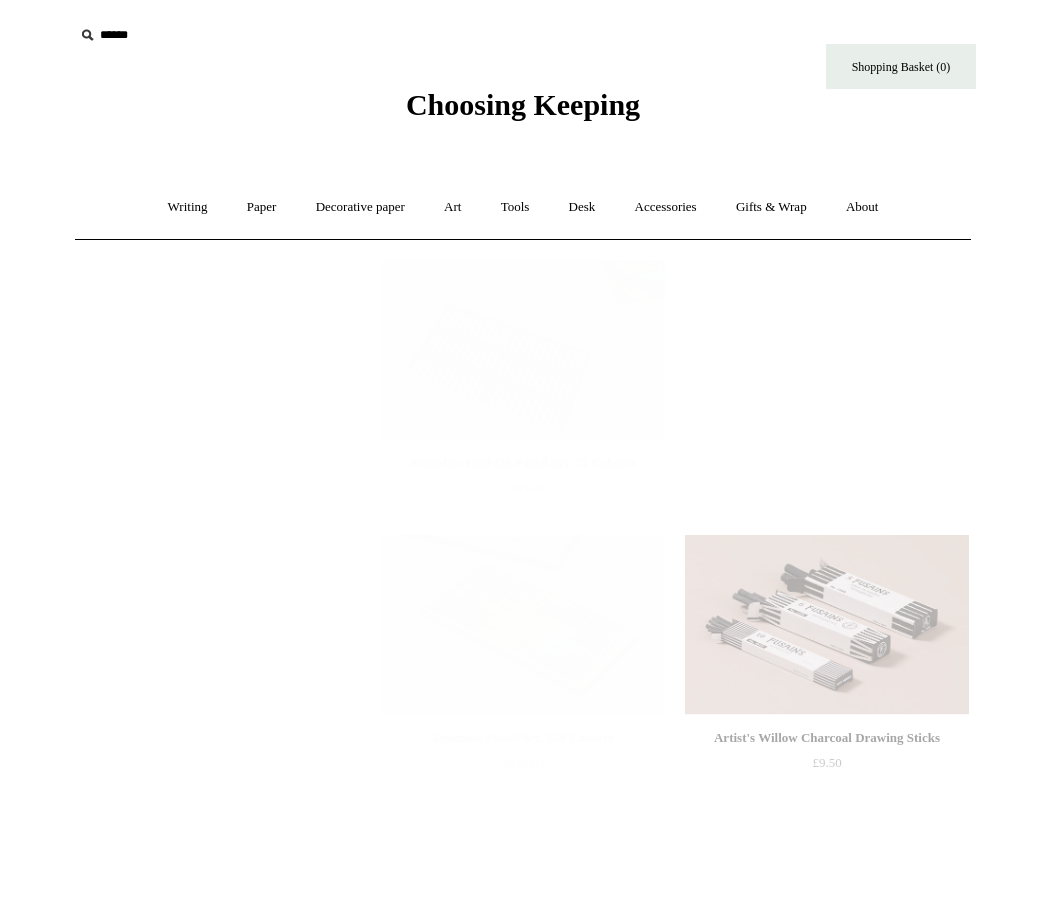 scroll, scrollTop: 0, scrollLeft: 0, axis: both 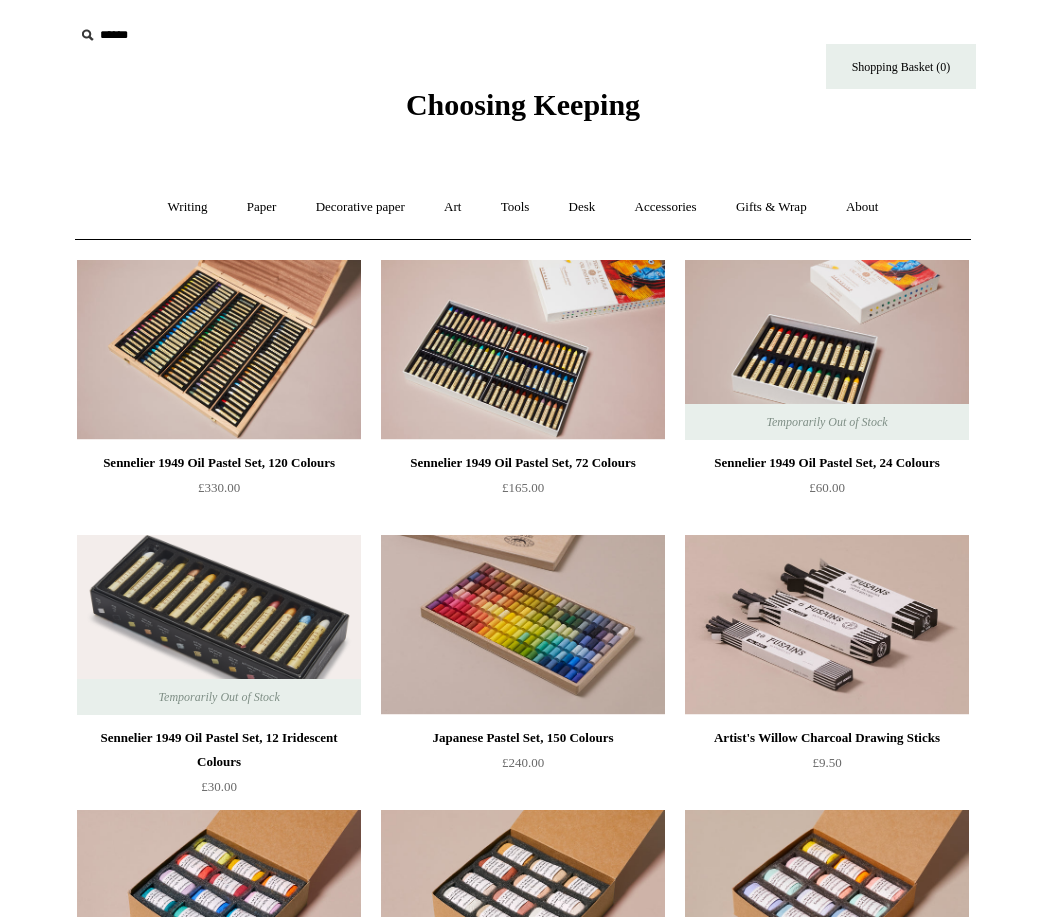 click on "Art +" at bounding box center [452, 207] 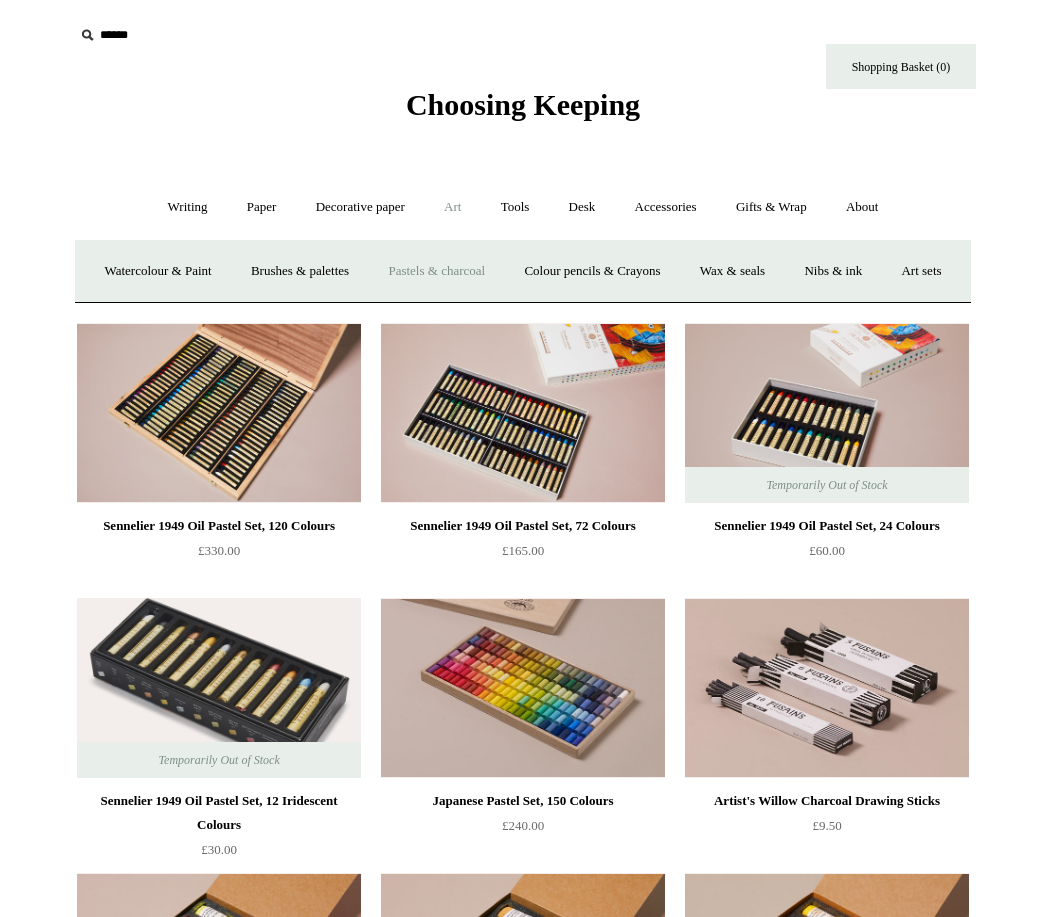 click on "Colour pencils & Crayons" at bounding box center [592, 271] 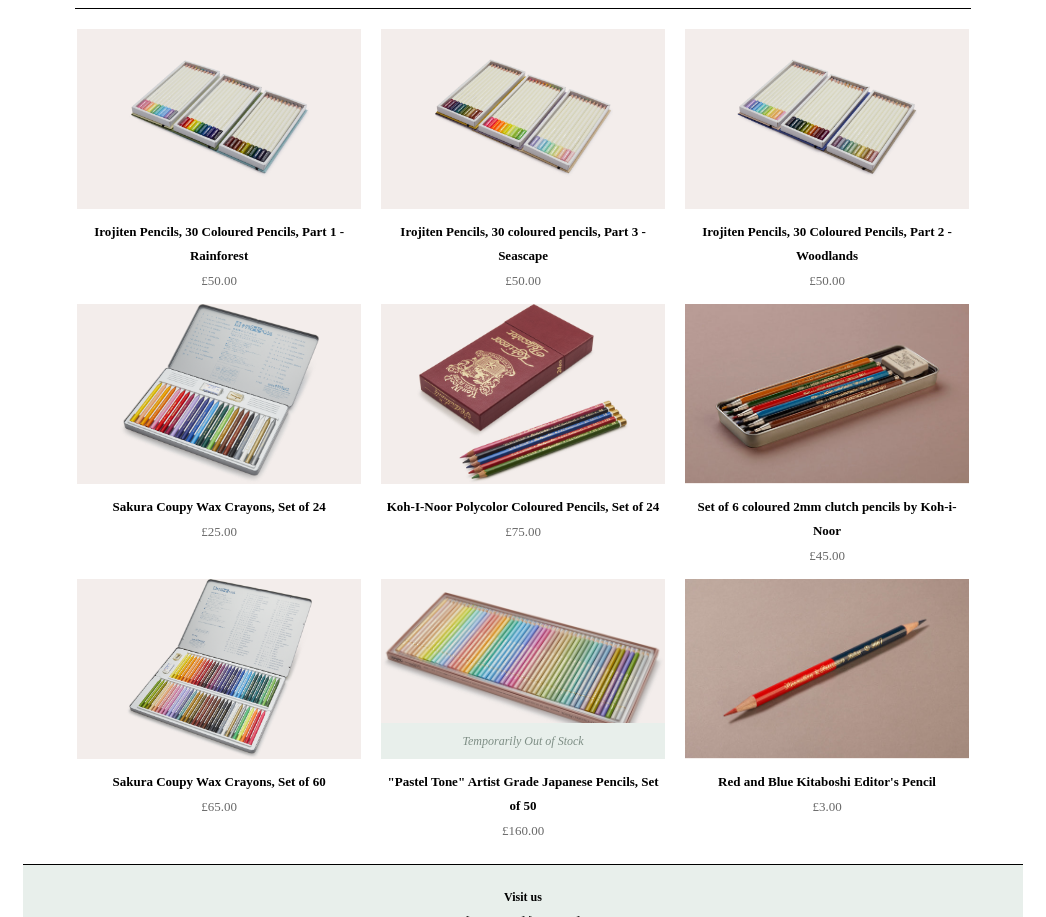scroll, scrollTop: 0, scrollLeft: 0, axis: both 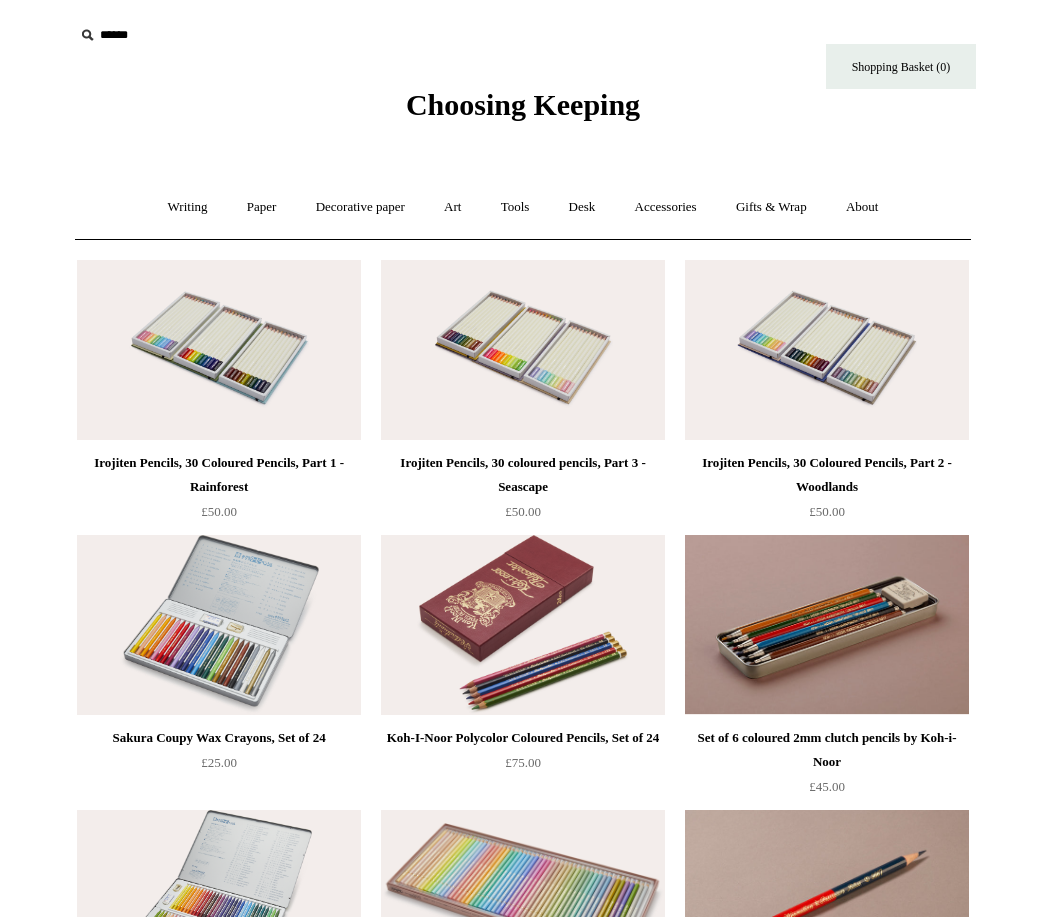 click on "Art +" at bounding box center (452, 207) 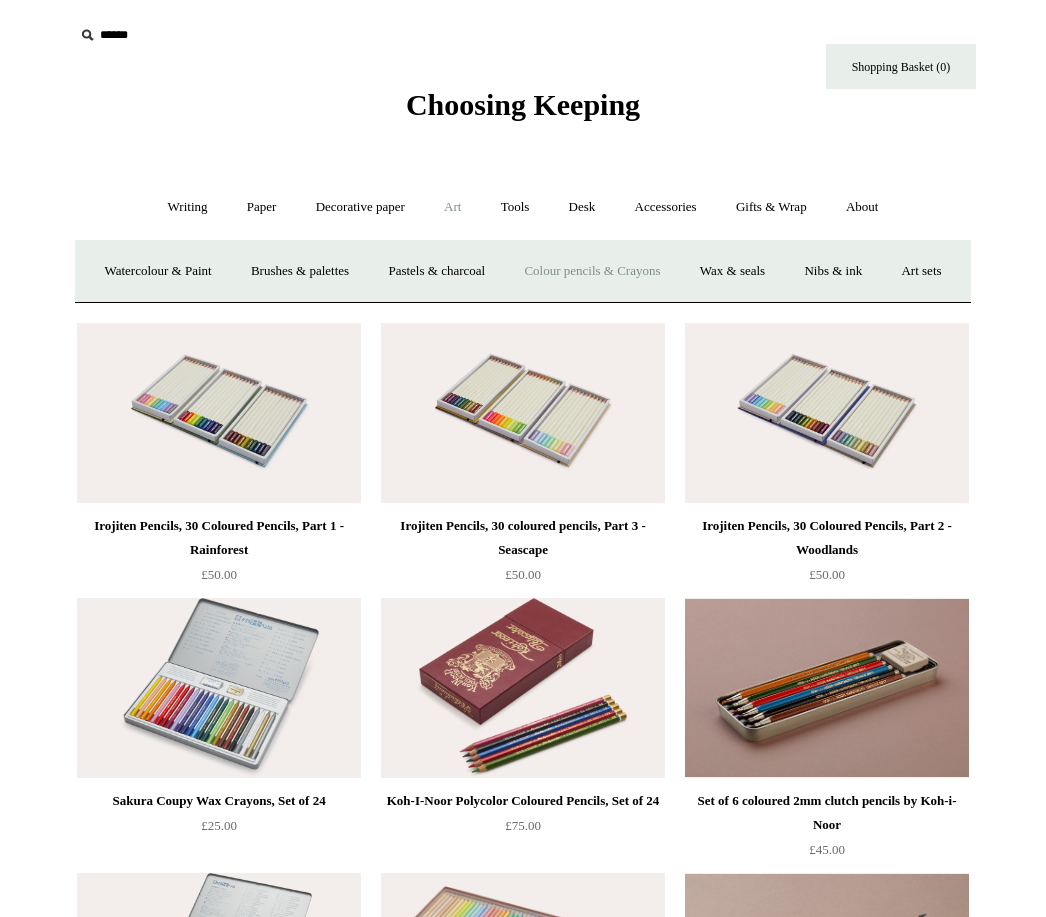 click on "Tools +" at bounding box center [515, 207] 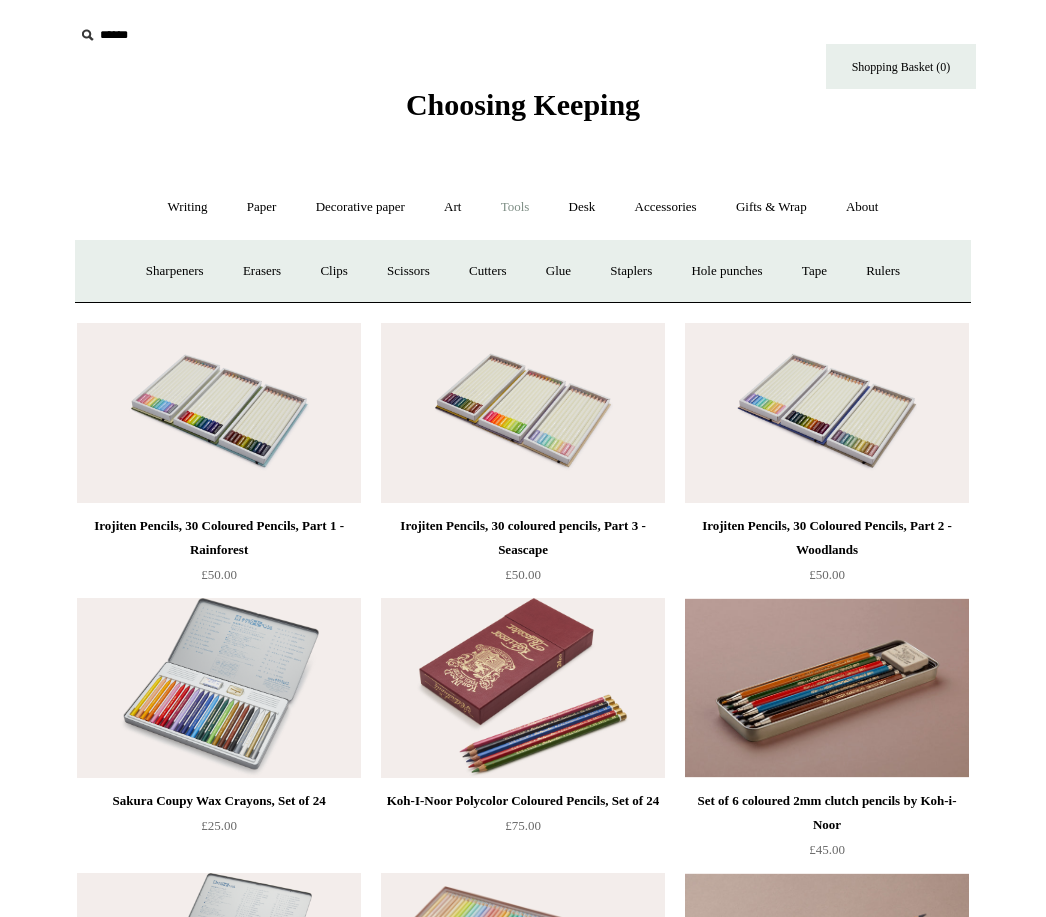 click on "Hole punches" at bounding box center (726, 271) 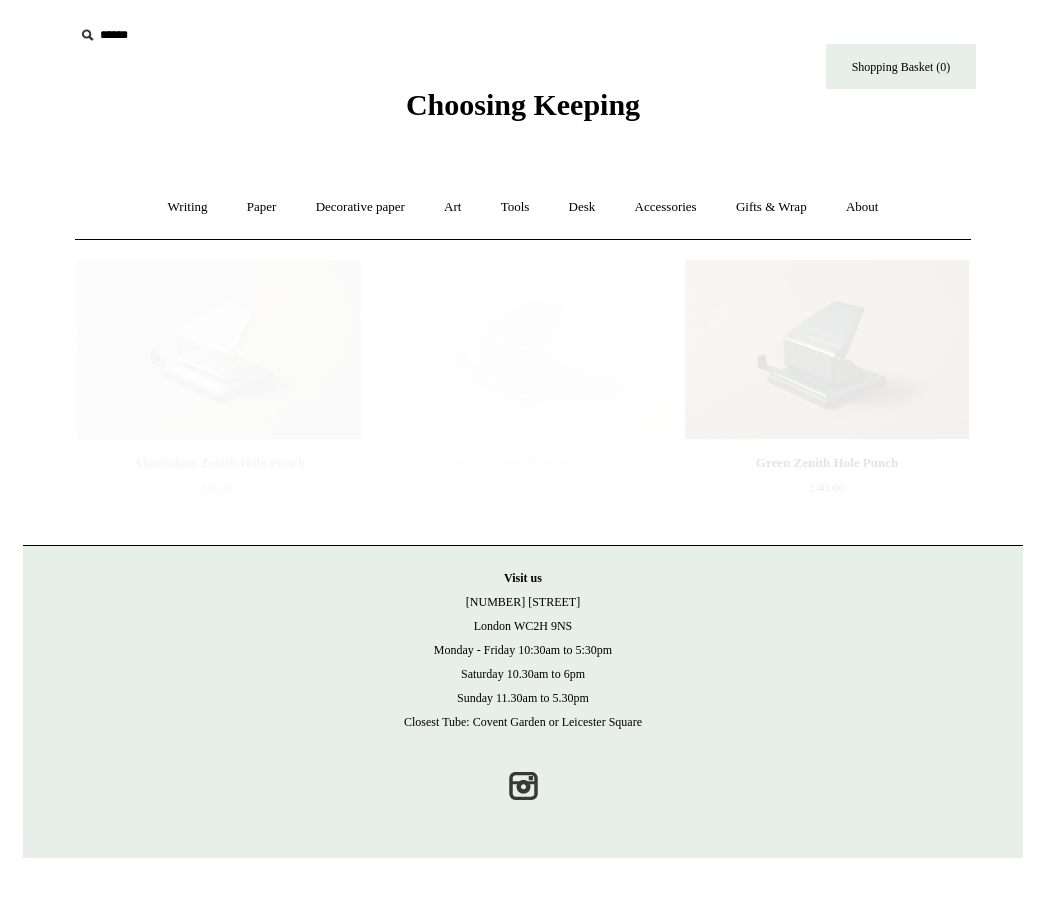 scroll, scrollTop: 0, scrollLeft: 0, axis: both 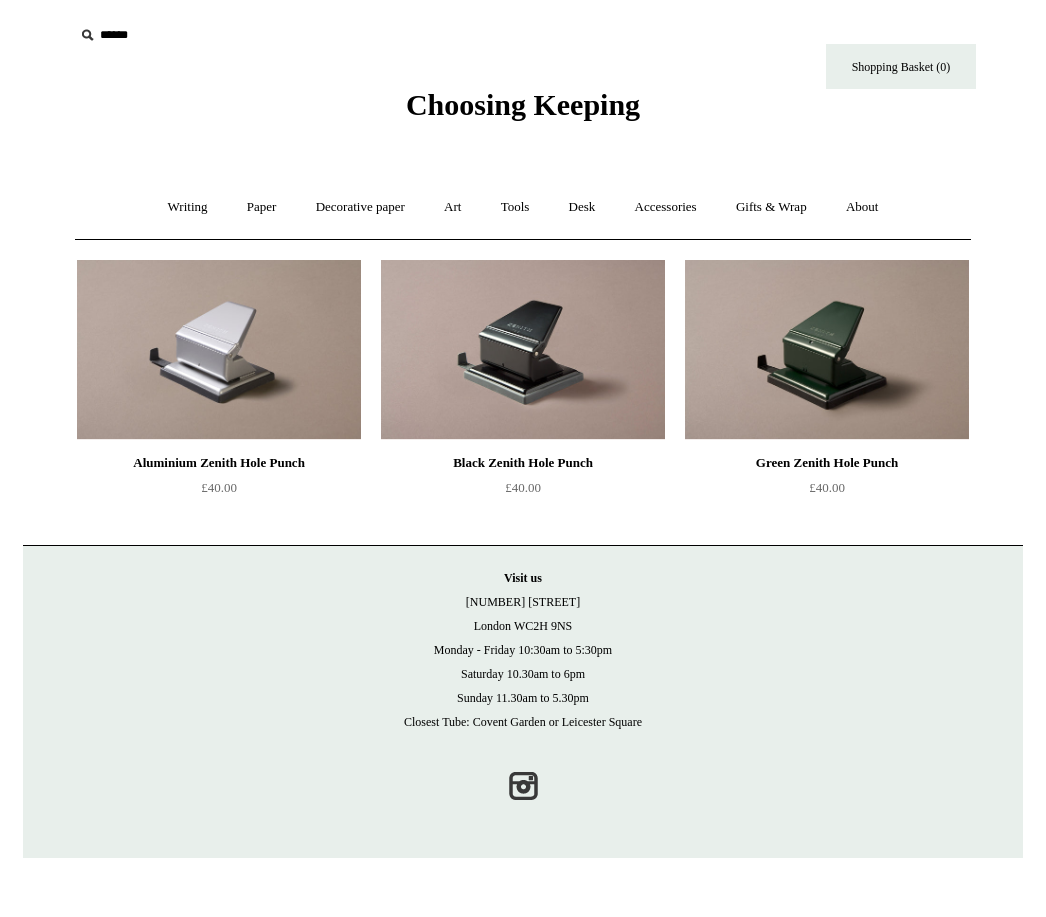 click on "Desk +" at bounding box center [582, 207] 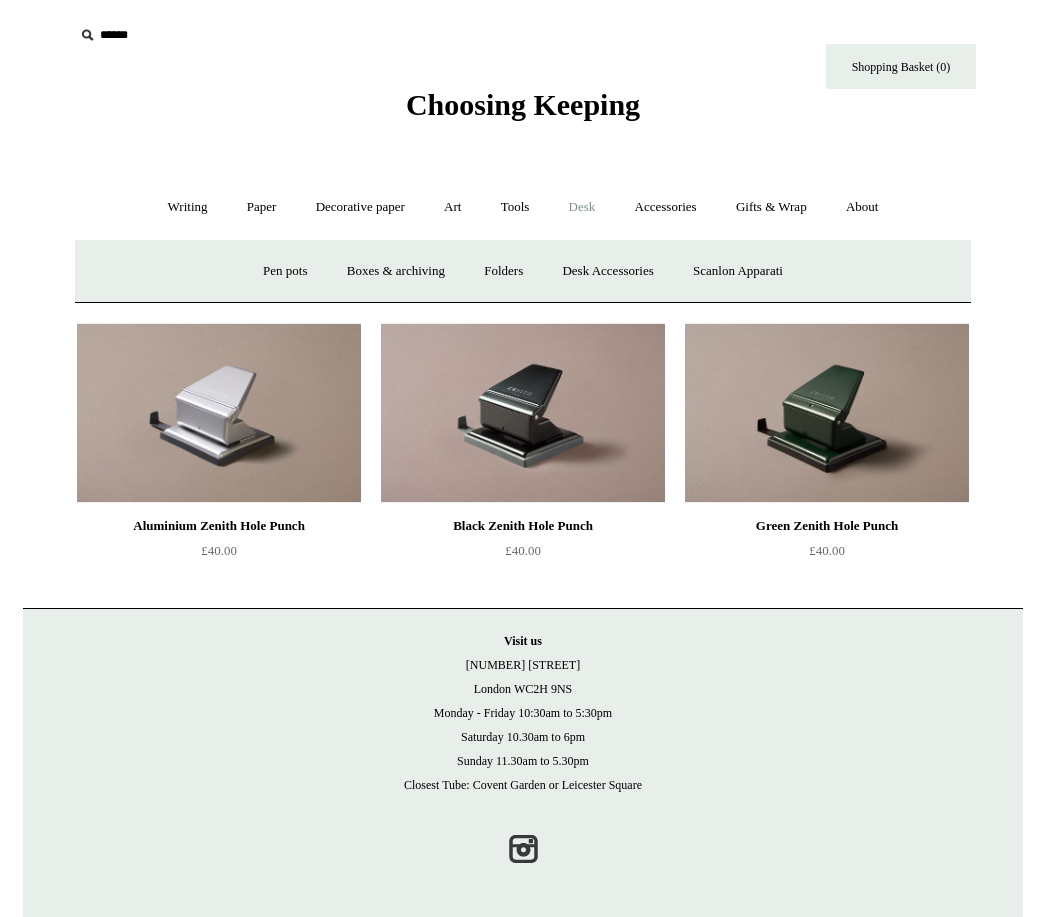 click on "Desk Accessories" at bounding box center (607, 271) 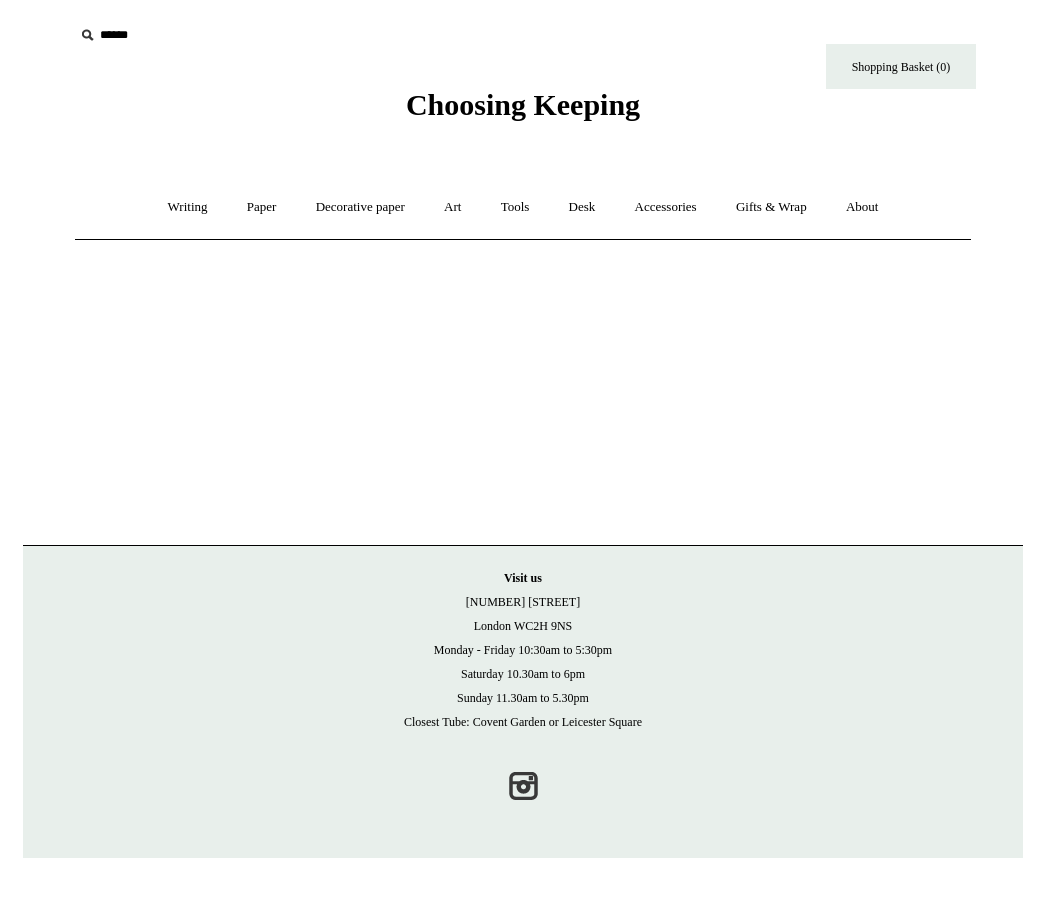scroll, scrollTop: 0, scrollLeft: 0, axis: both 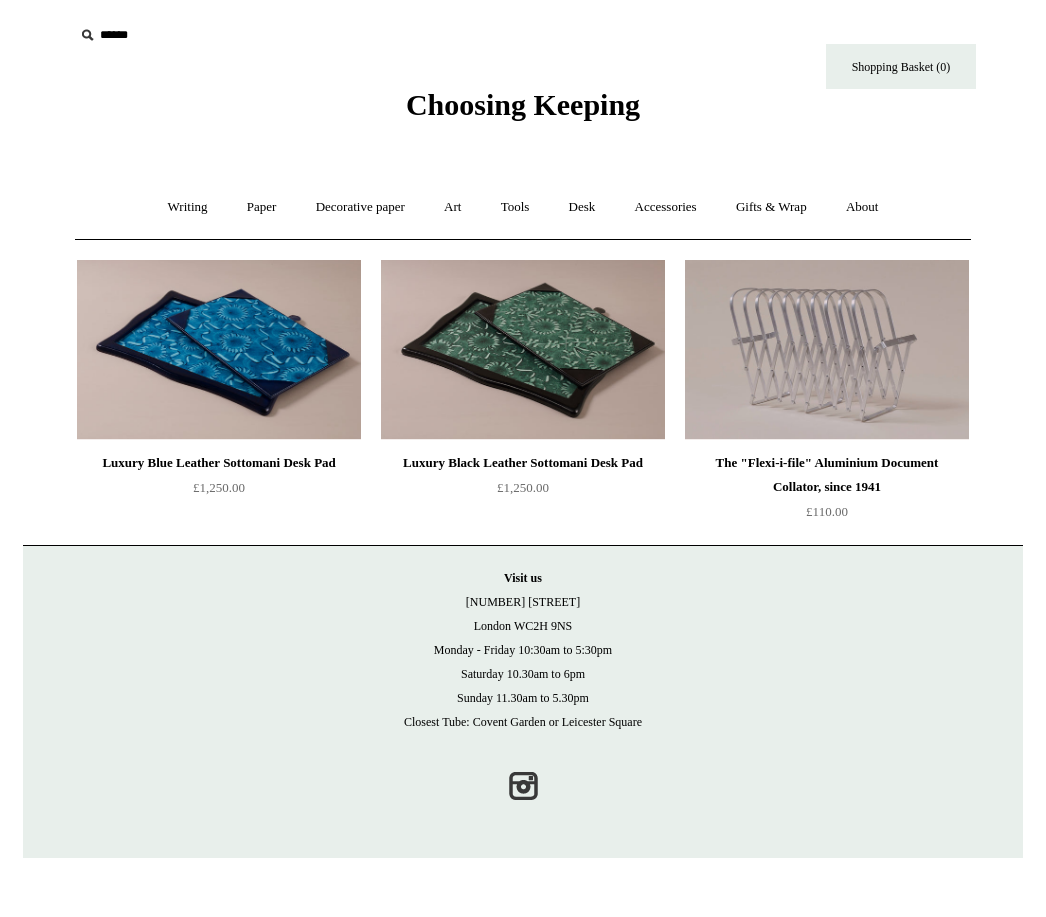 click on "Desk +" at bounding box center (582, 207) 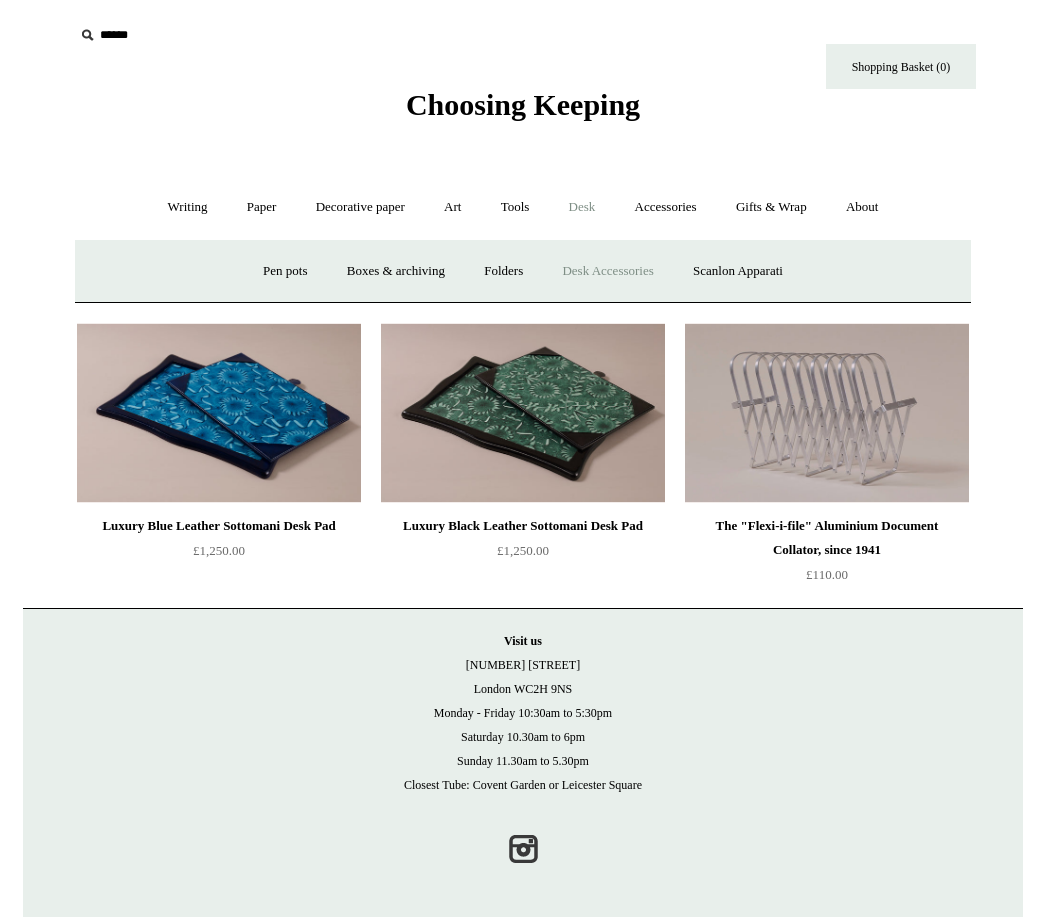 click on "Pen pots" at bounding box center (285, 271) 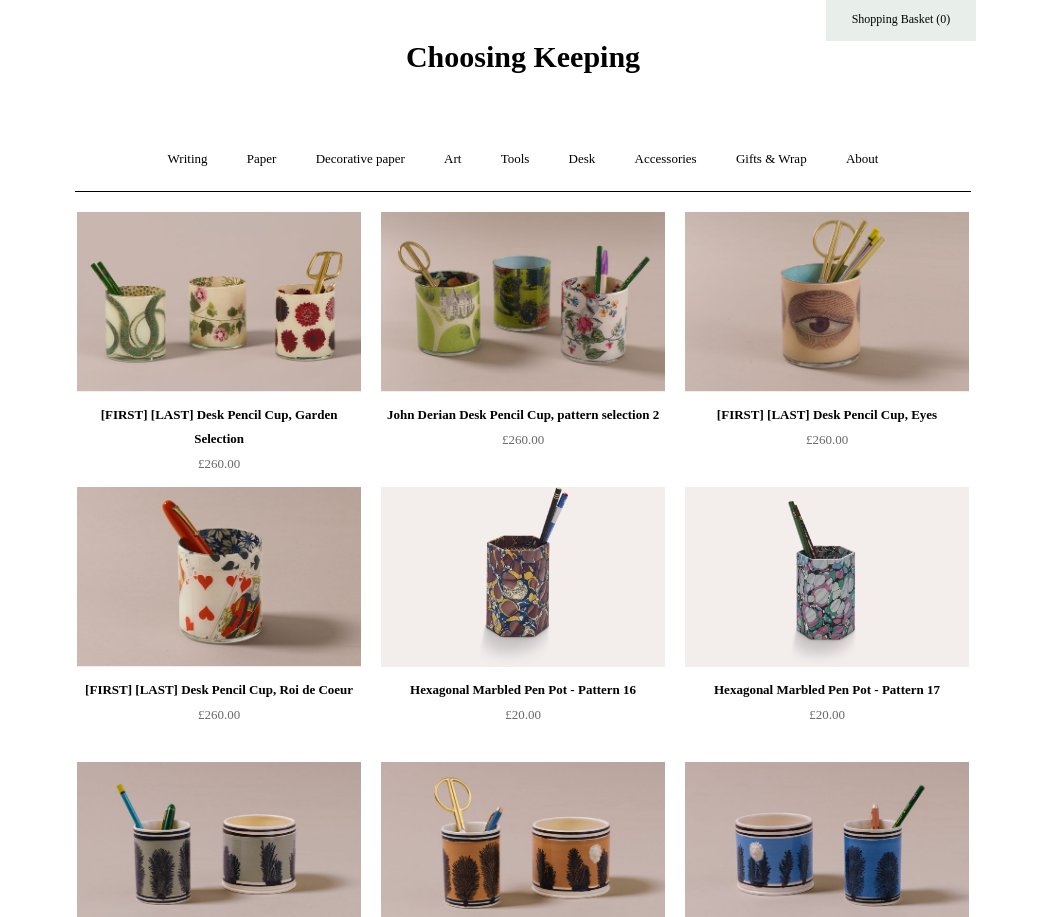 scroll, scrollTop: 0, scrollLeft: 0, axis: both 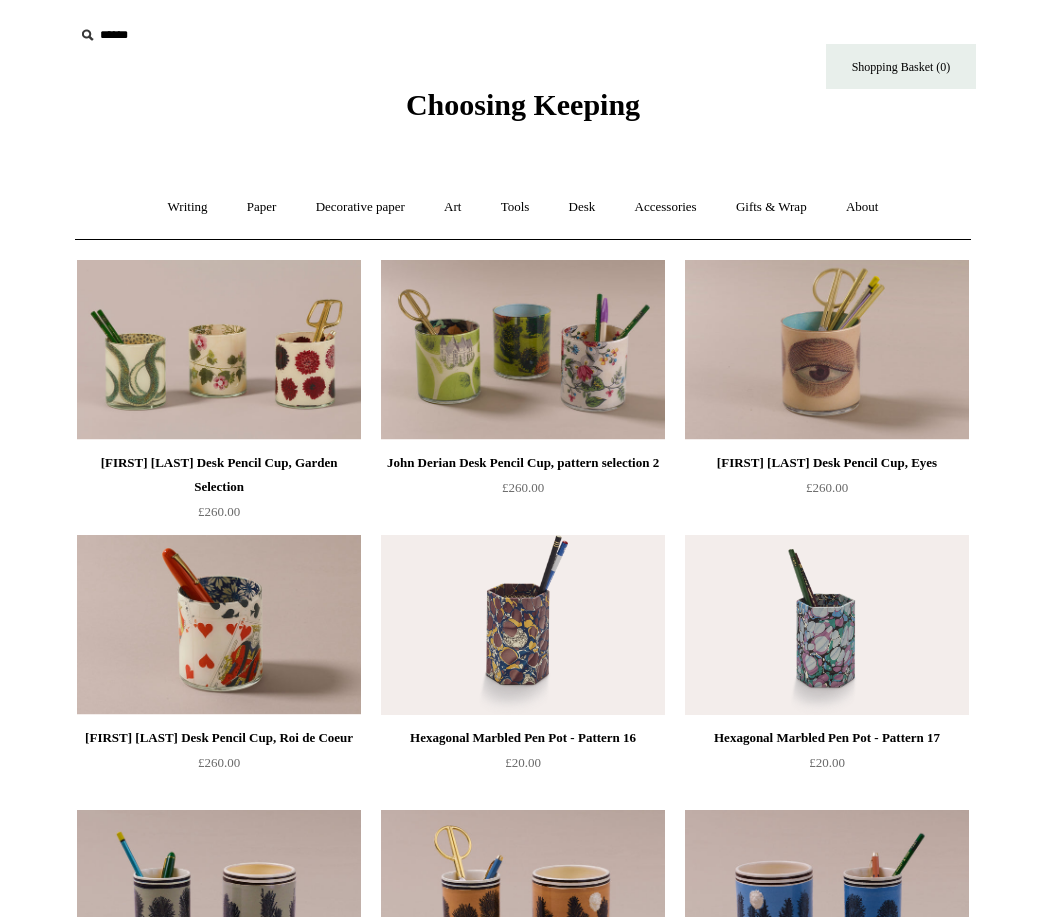 click on "Accessories +" at bounding box center [666, 207] 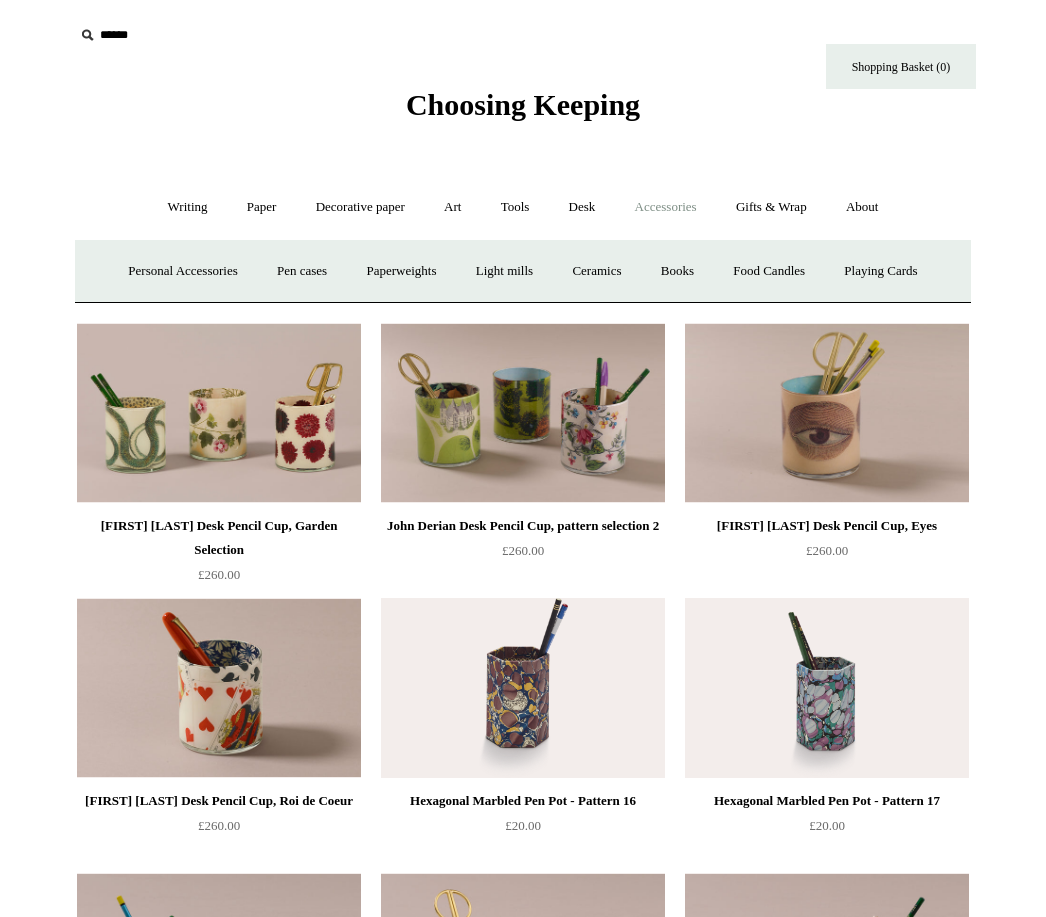 click on "Desk +" at bounding box center [582, 207] 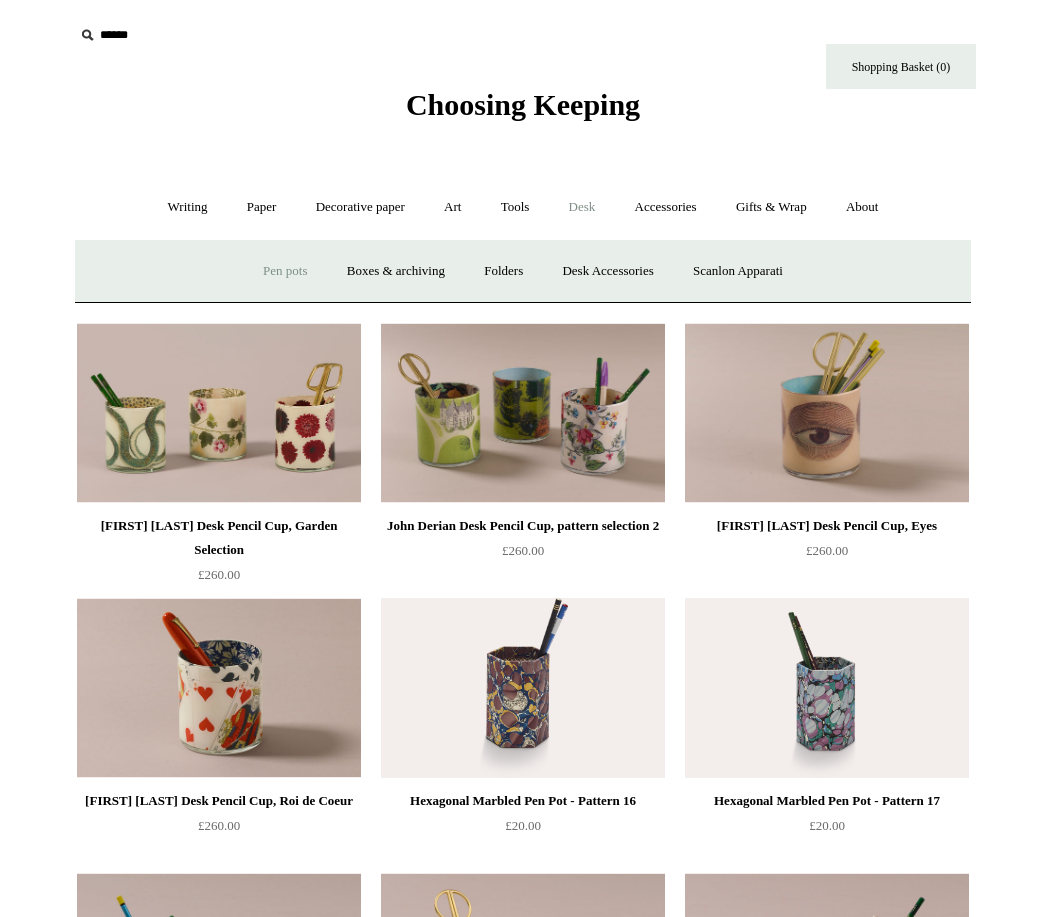 click on "Tools +" at bounding box center [515, 207] 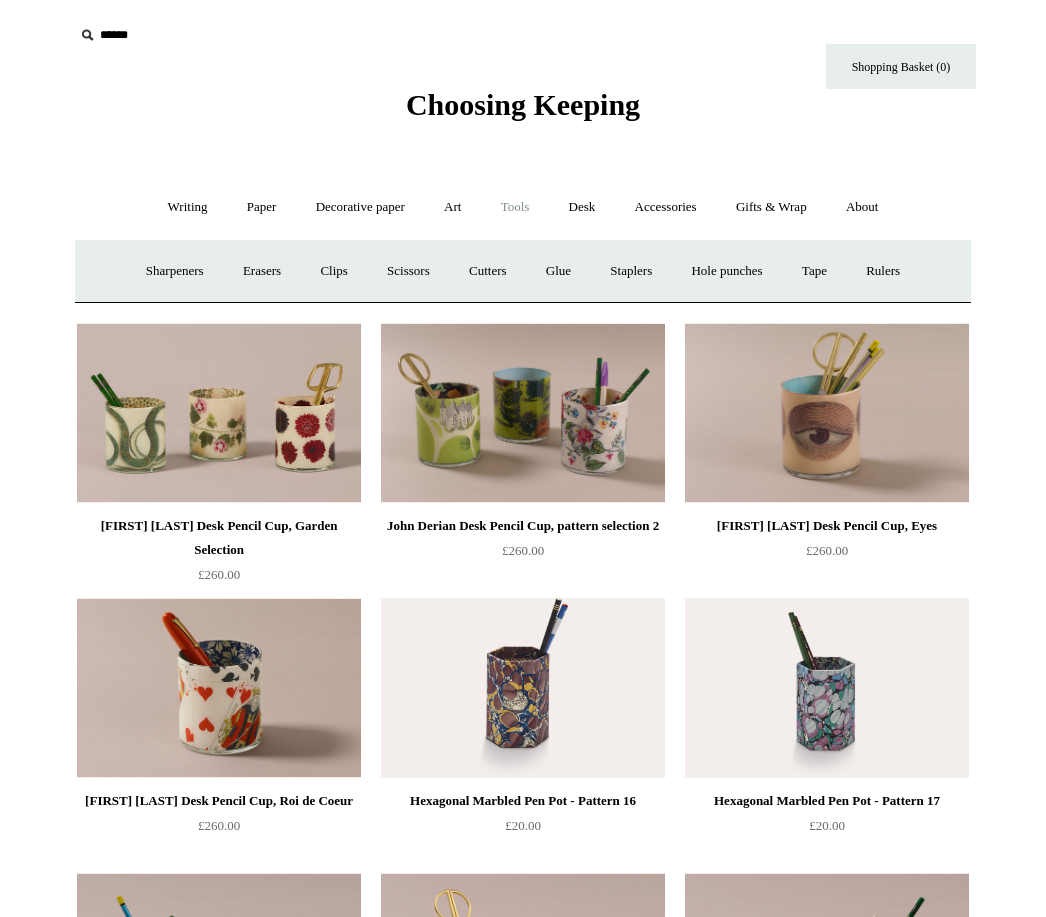 click on "Accessories +" at bounding box center [666, 207] 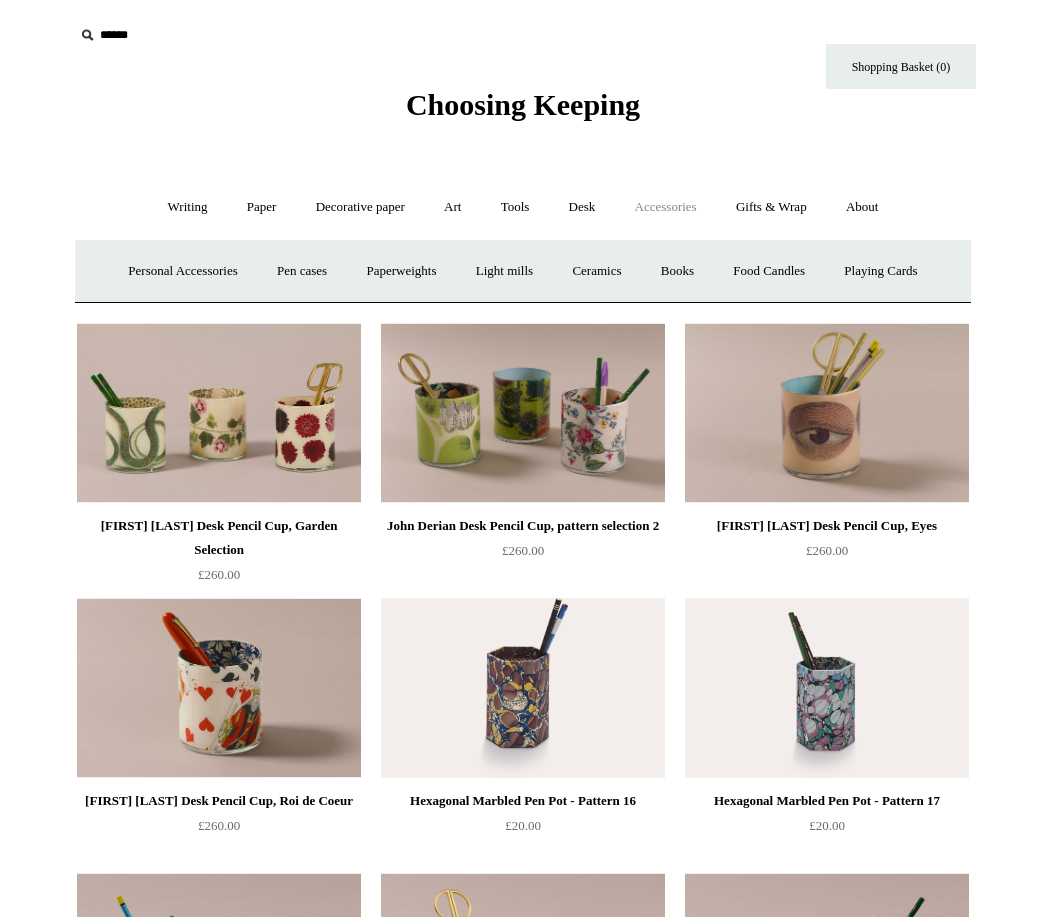 click on "Personal Accessories +" at bounding box center (182, 271) 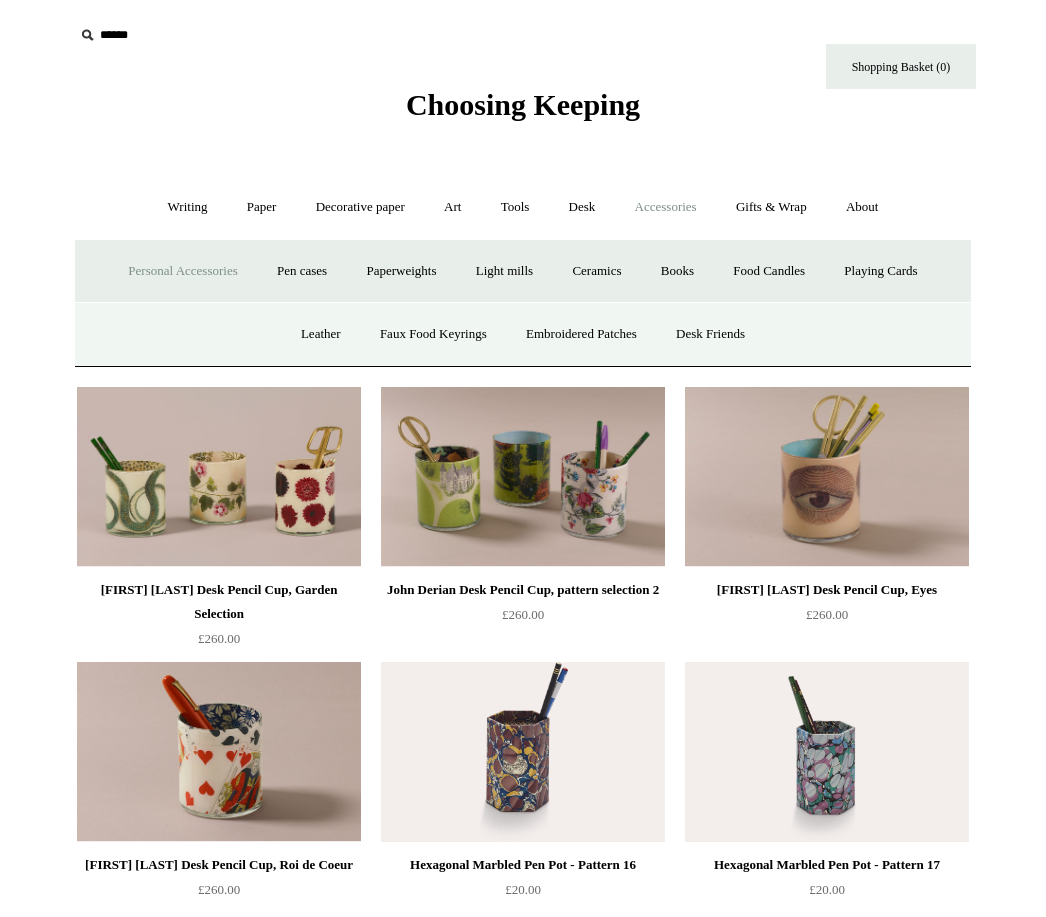 click on "Personal Accessories -" at bounding box center (182, 271) 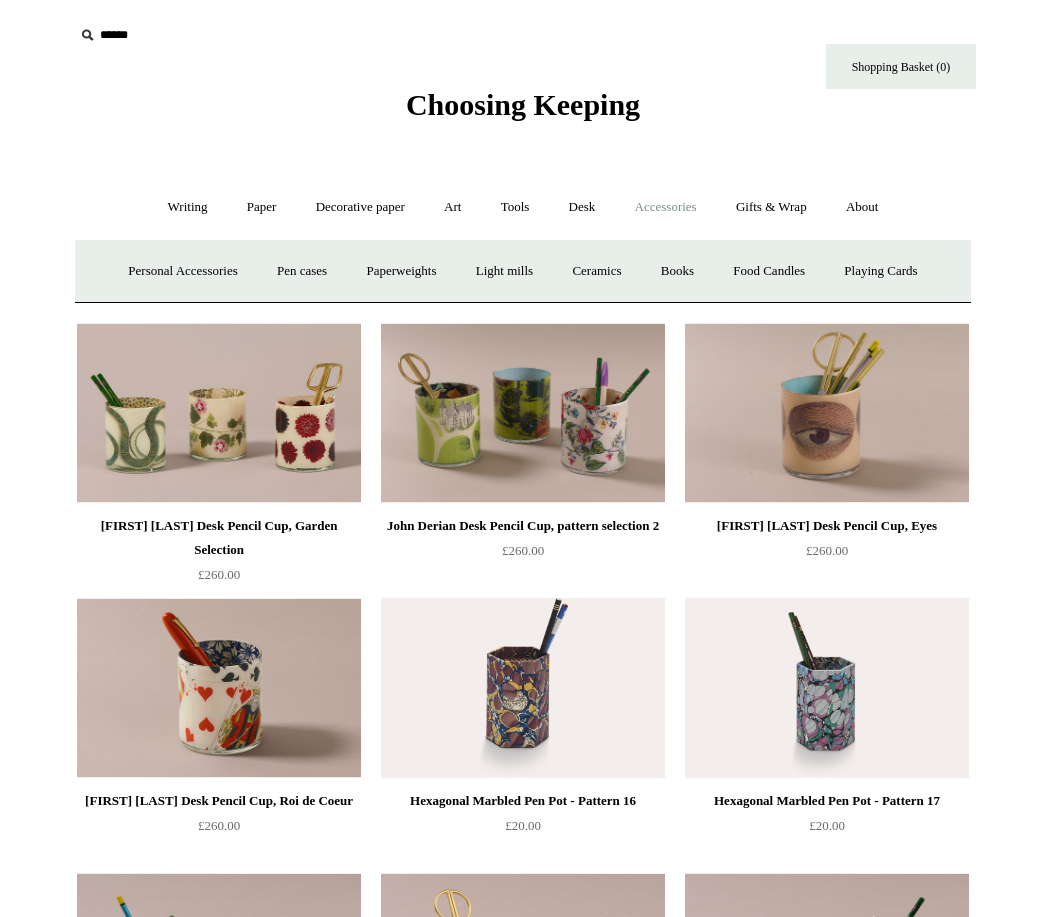 click on "Pen cases" at bounding box center [302, 271] 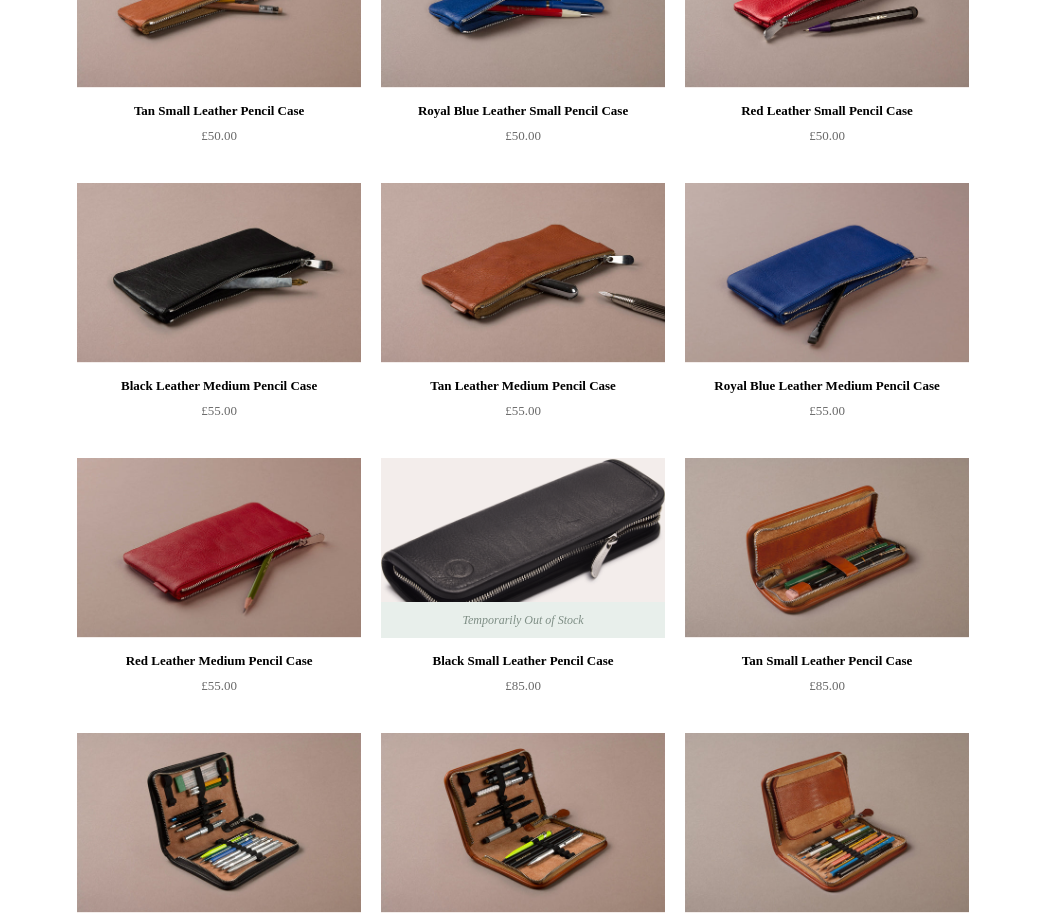 scroll, scrollTop: 0, scrollLeft: 0, axis: both 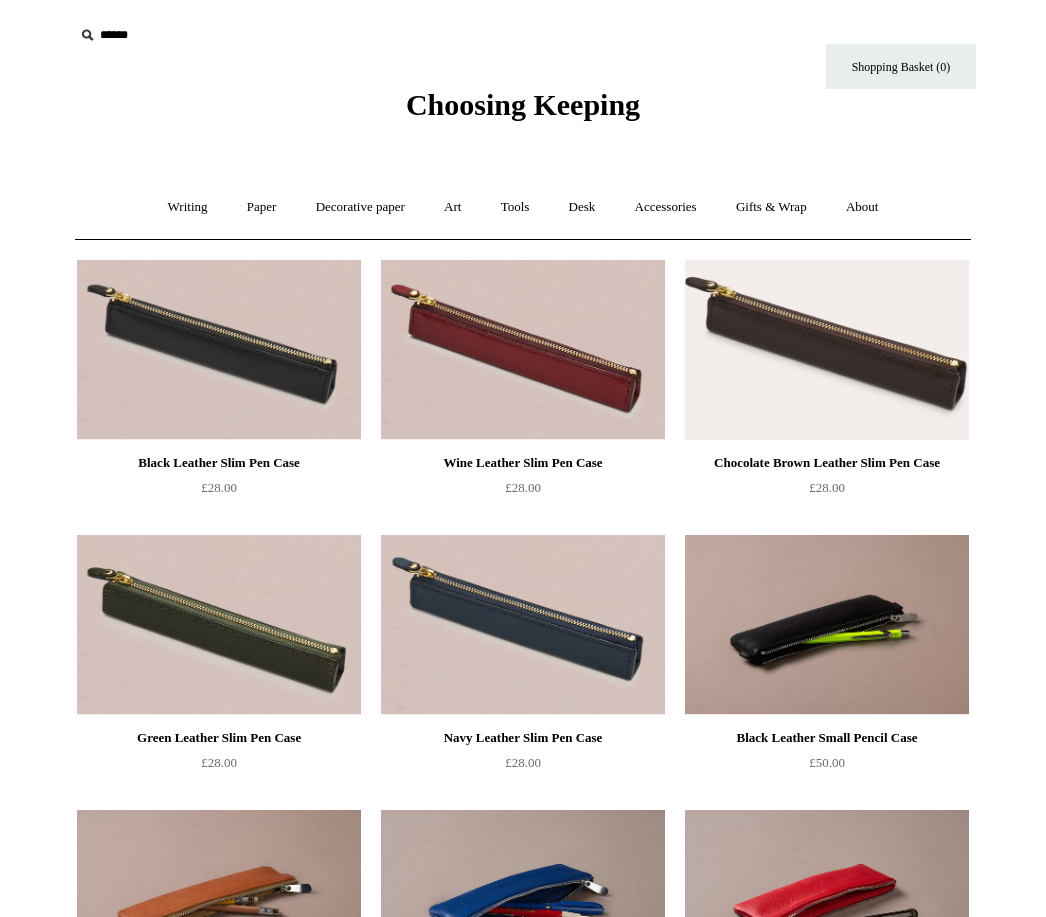 click on "Accessories +" at bounding box center [666, 207] 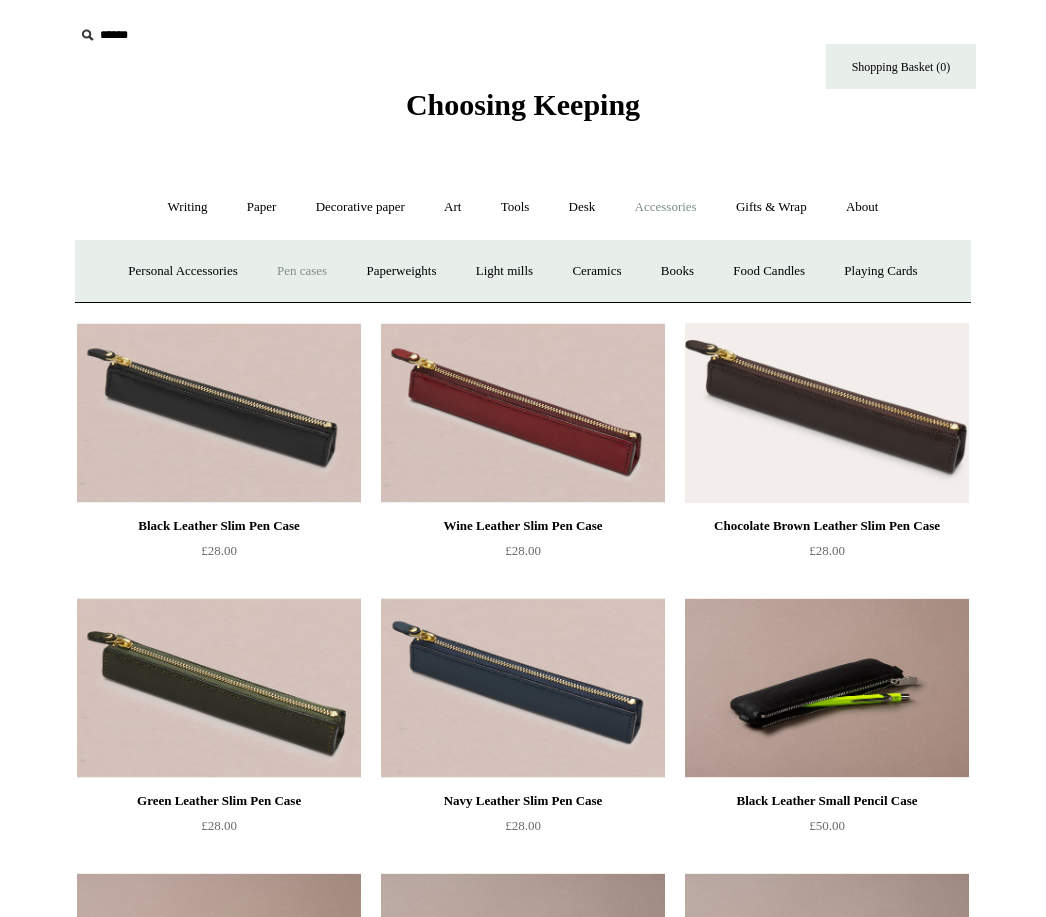 click on "Paperweights +" at bounding box center (401, 271) 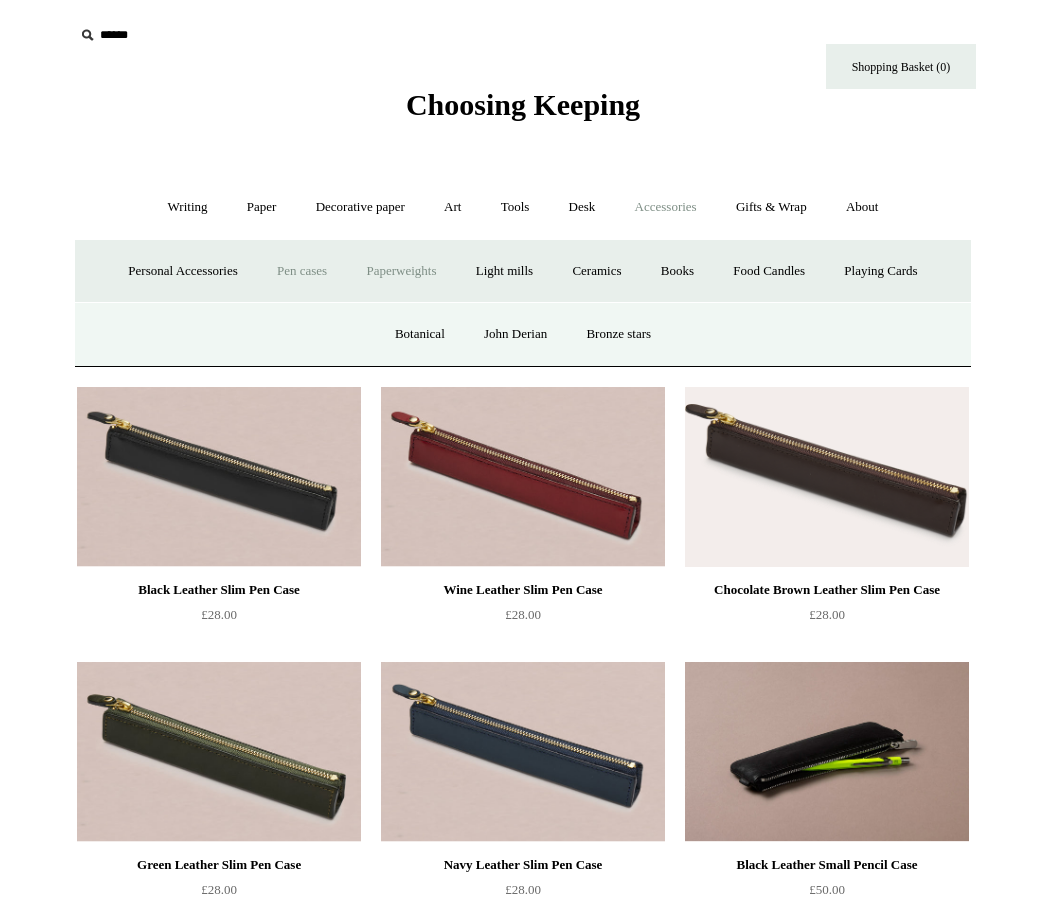 click on "Botanical" at bounding box center [420, 334] 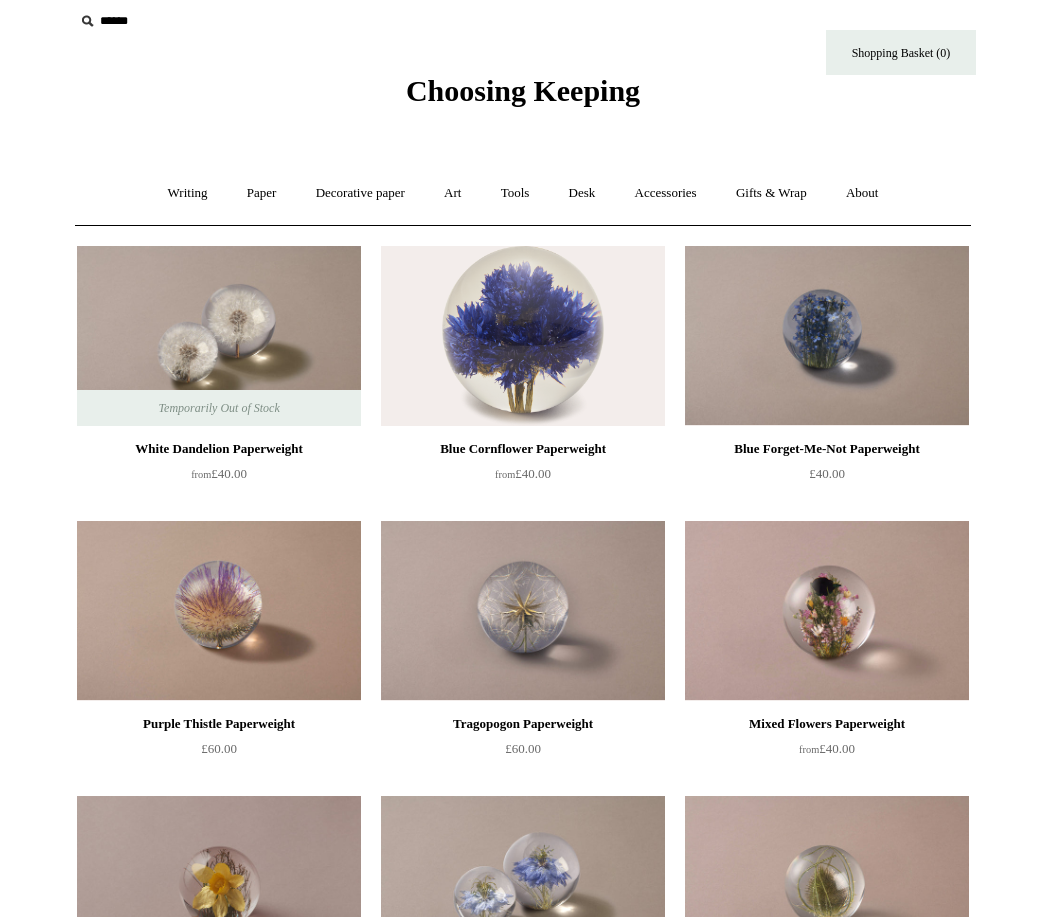 scroll, scrollTop: 0, scrollLeft: 0, axis: both 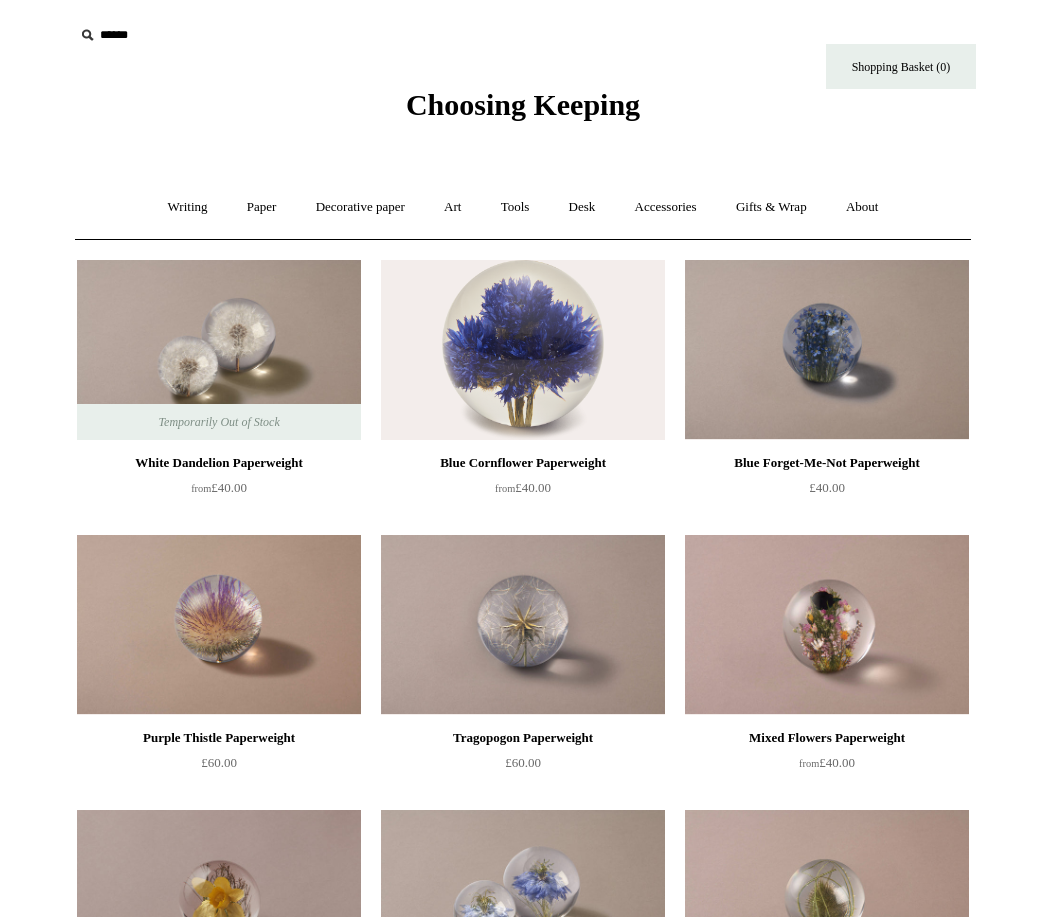 click on "Accessories +" at bounding box center (666, 207) 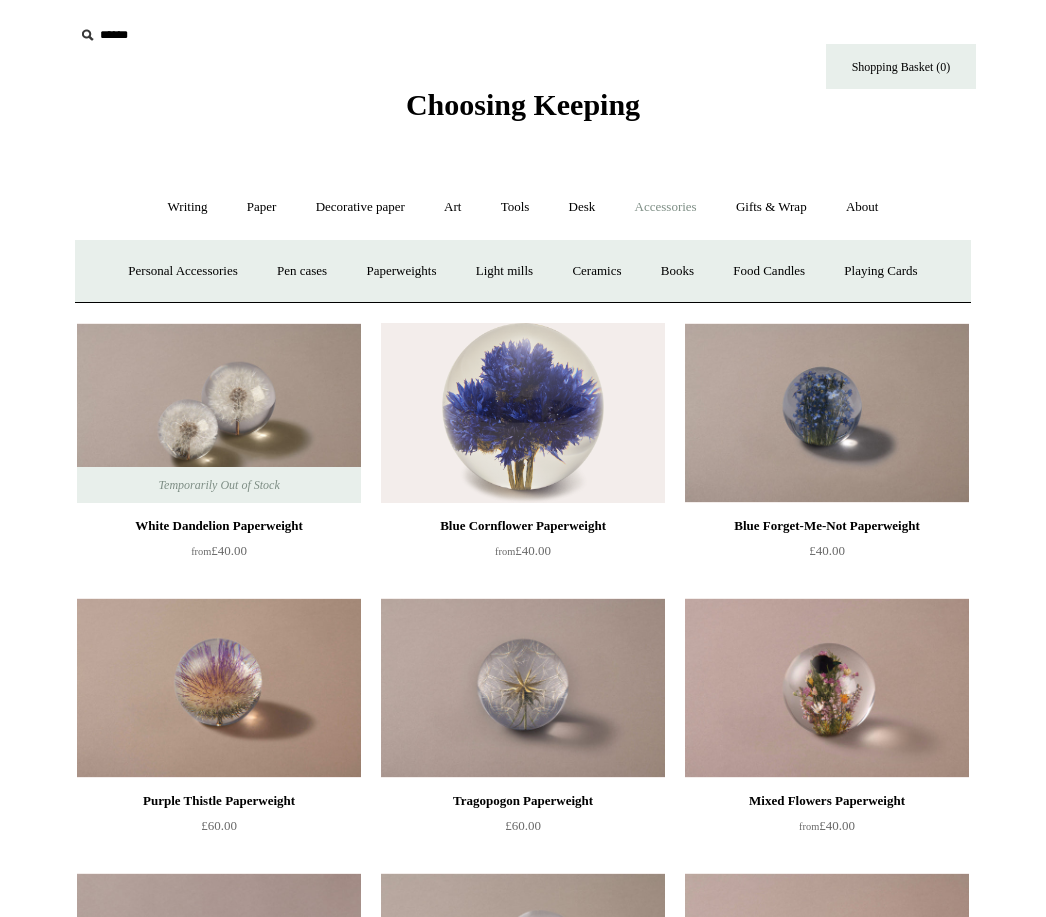 click on "Ceramics  +" at bounding box center (596, 271) 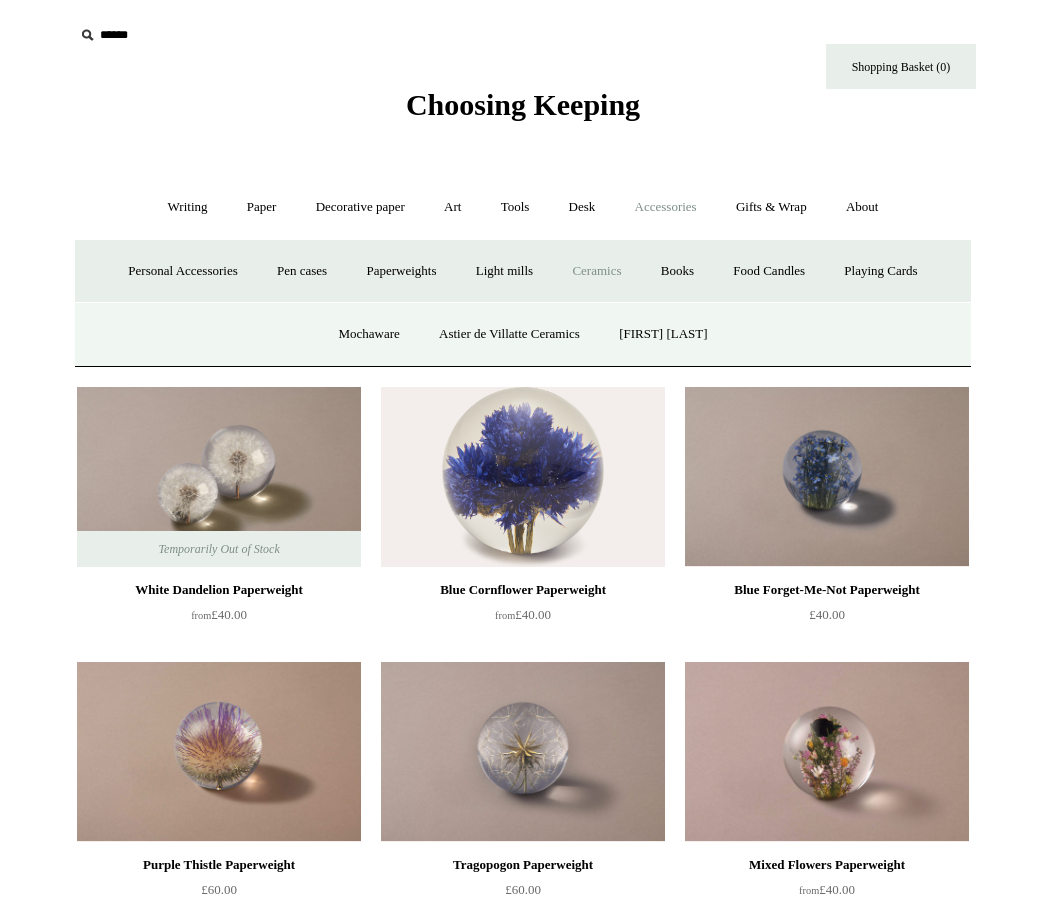 click on "Mochaware" at bounding box center [368, 334] 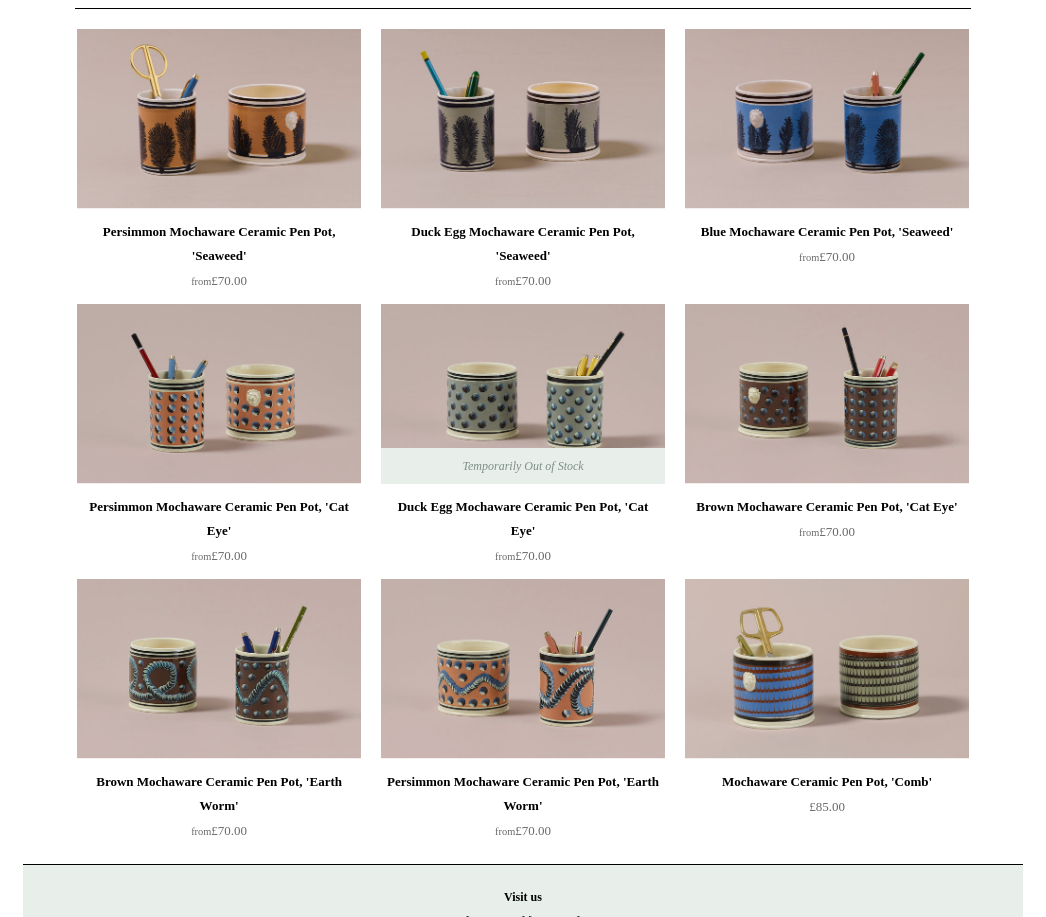 scroll, scrollTop: 0, scrollLeft: 0, axis: both 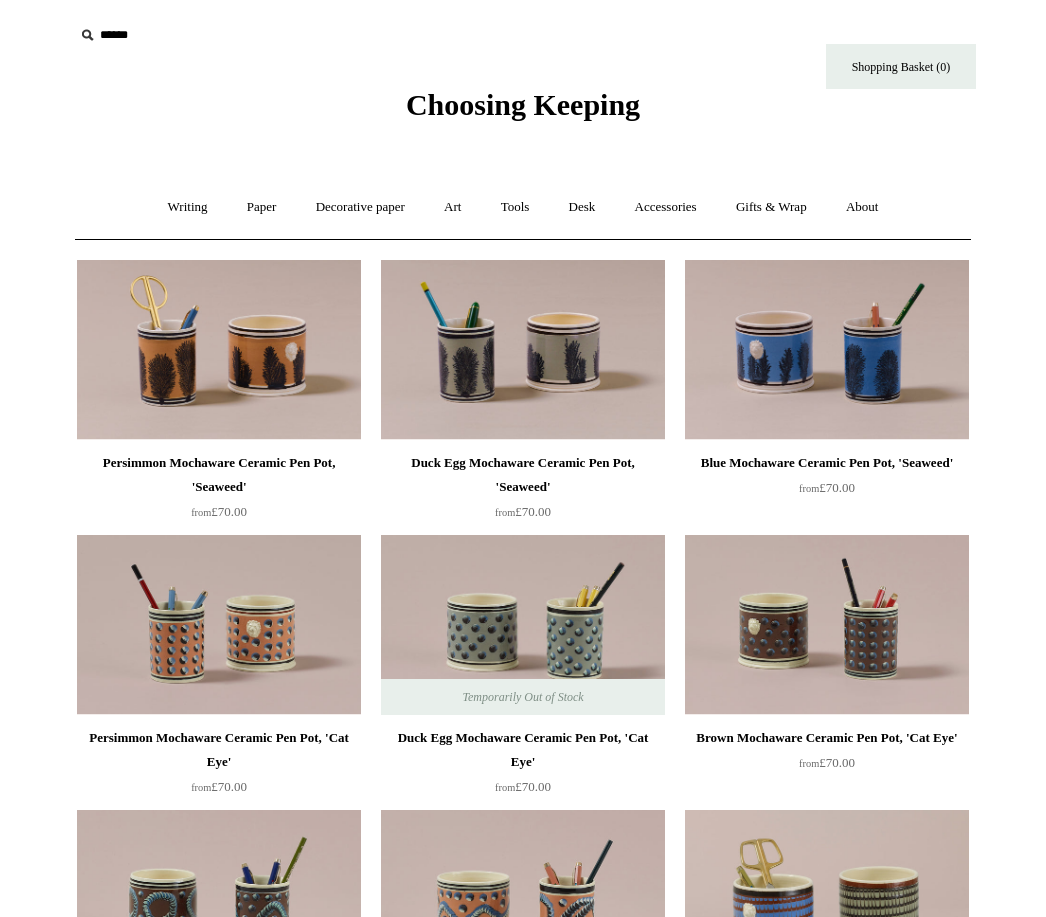 click on "Accessories +" at bounding box center (666, 207) 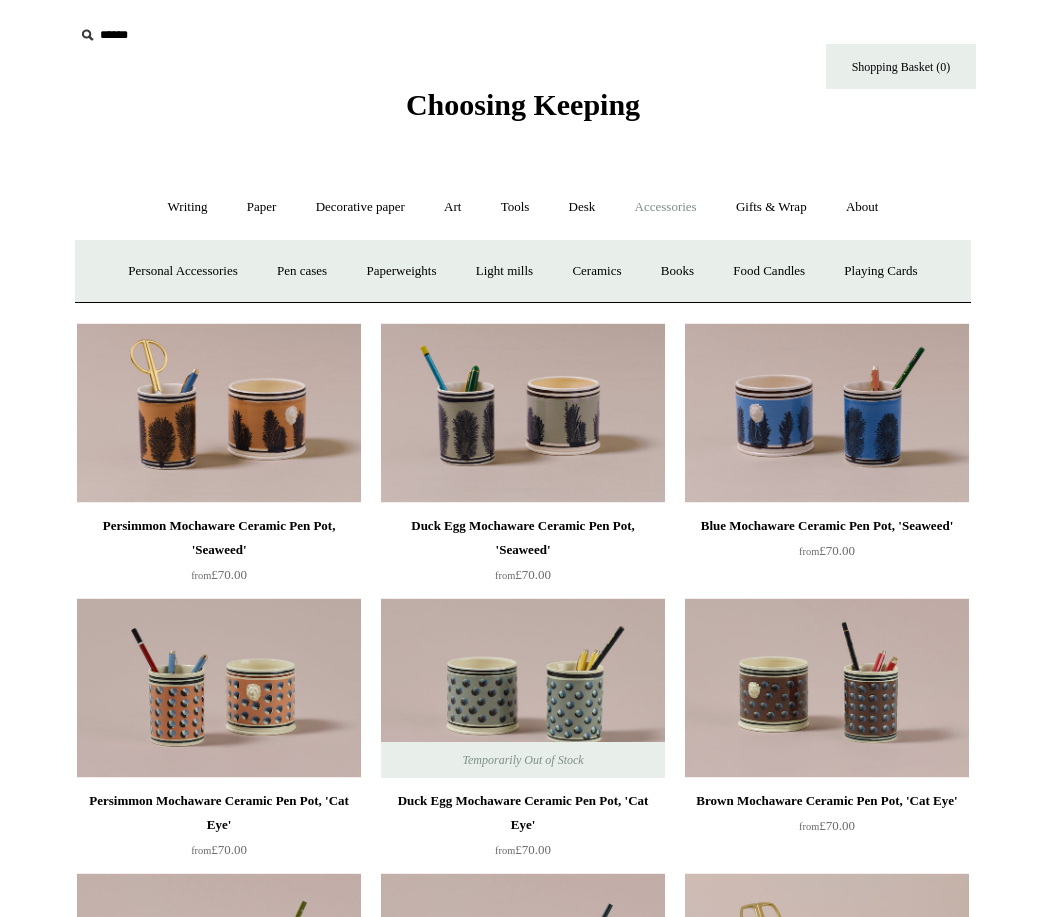click on "Ceramics  +" at bounding box center (596, 271) 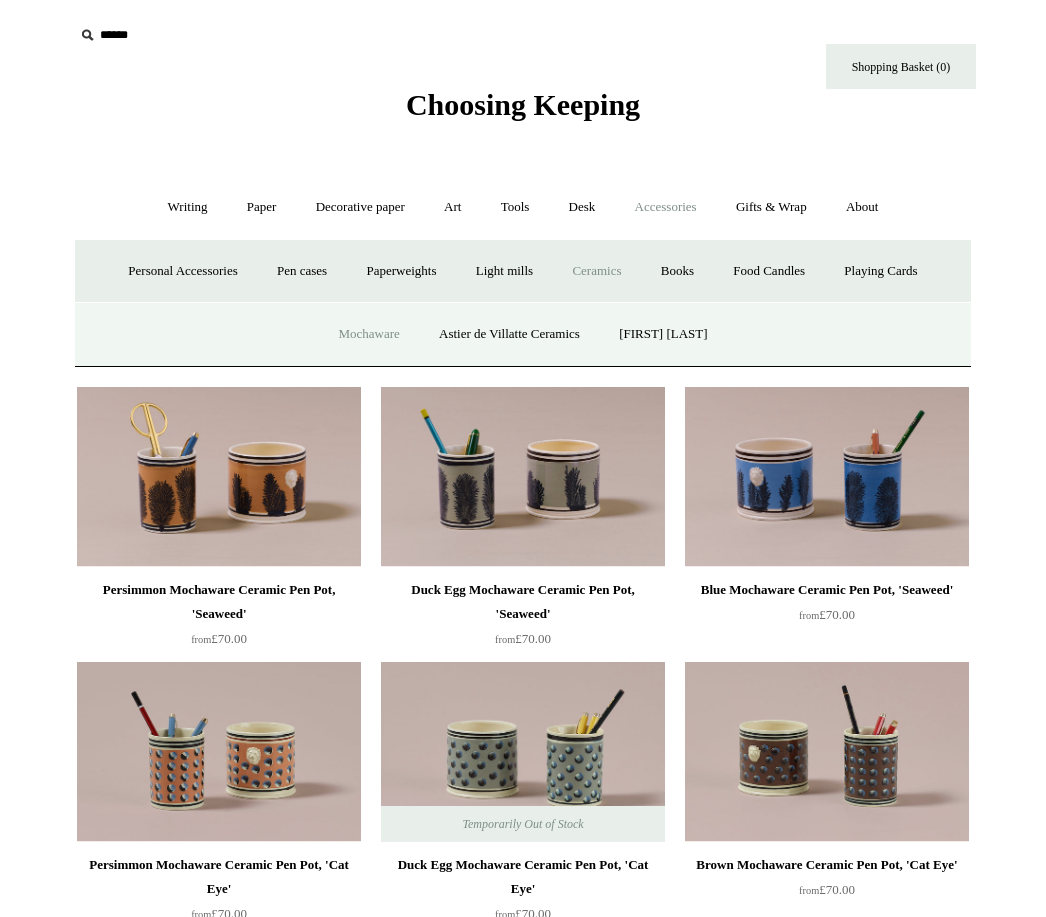 click on "Astier de Villatte Ceramics" at bounding box center [509, 334] 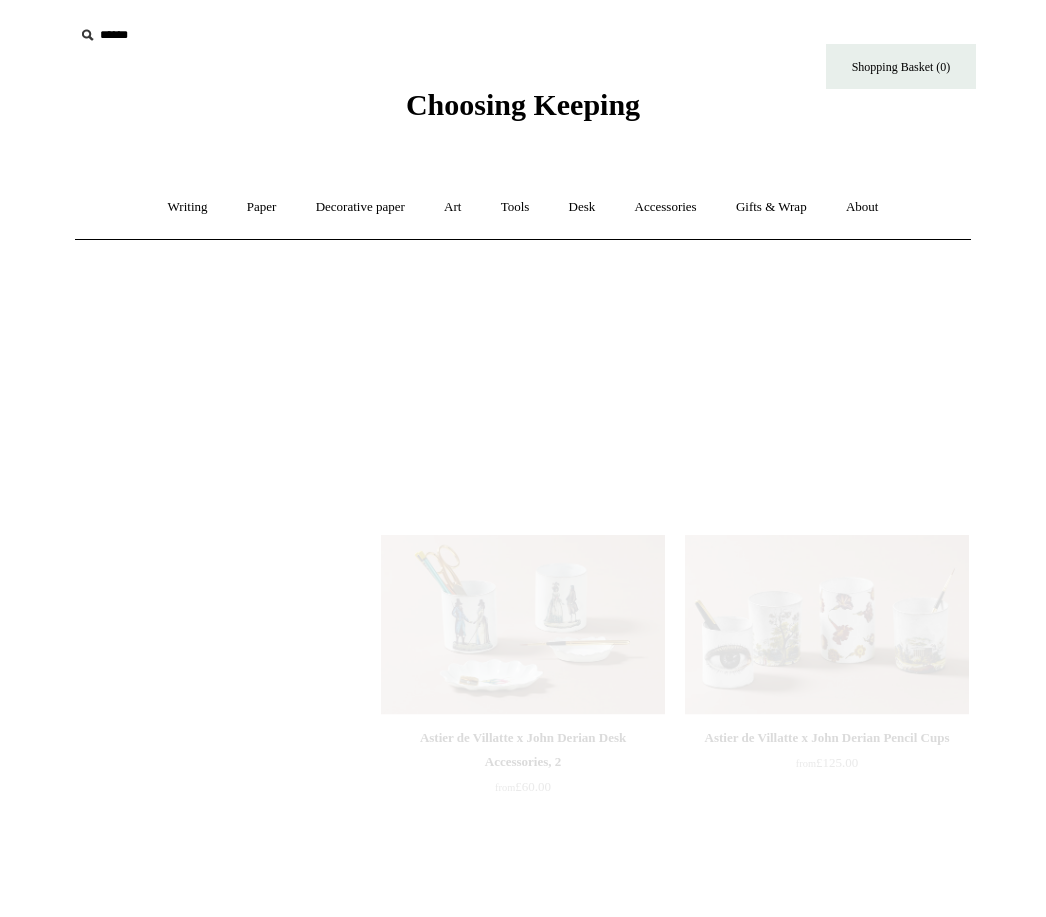 scroll, scrollTop: 0, scrollLeft: 0, axis: both 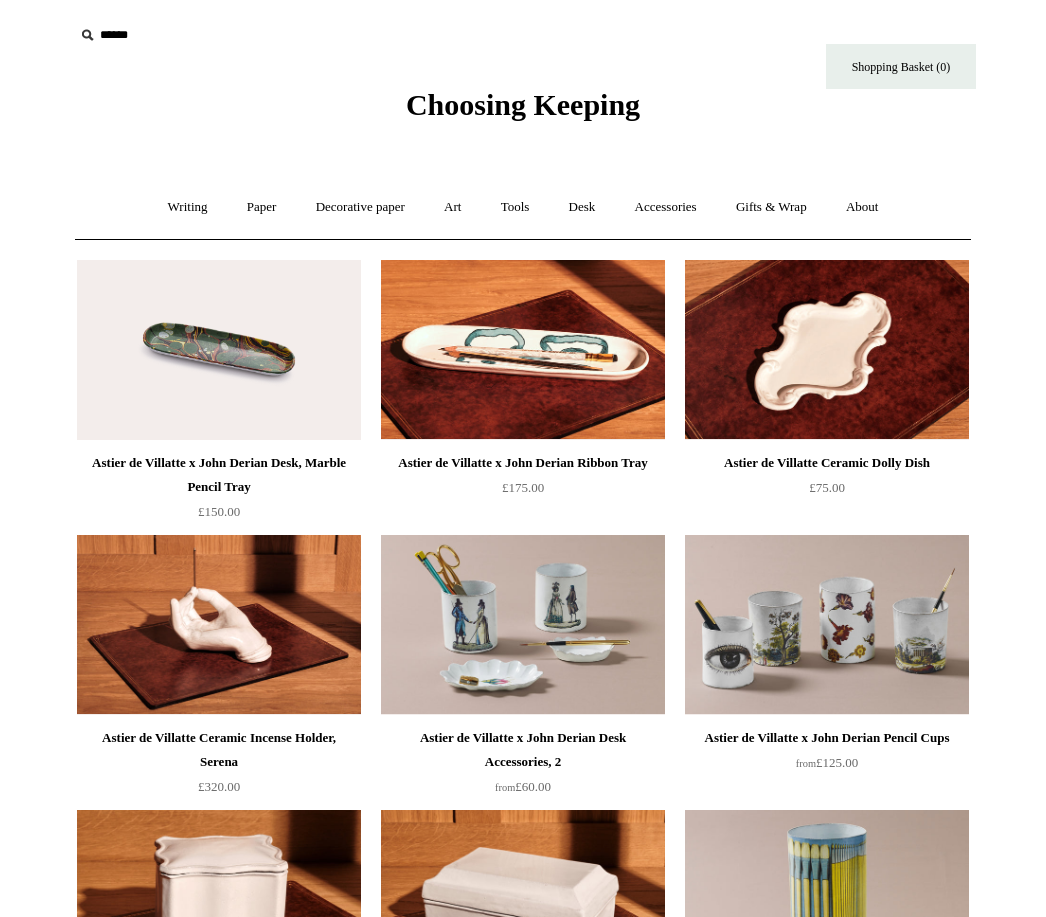 click on "Menu
Choosing Keeping
*
Shipping Information
Shopping Basket (0)
*
⤺
+ +" at bounding box center [523, 979] 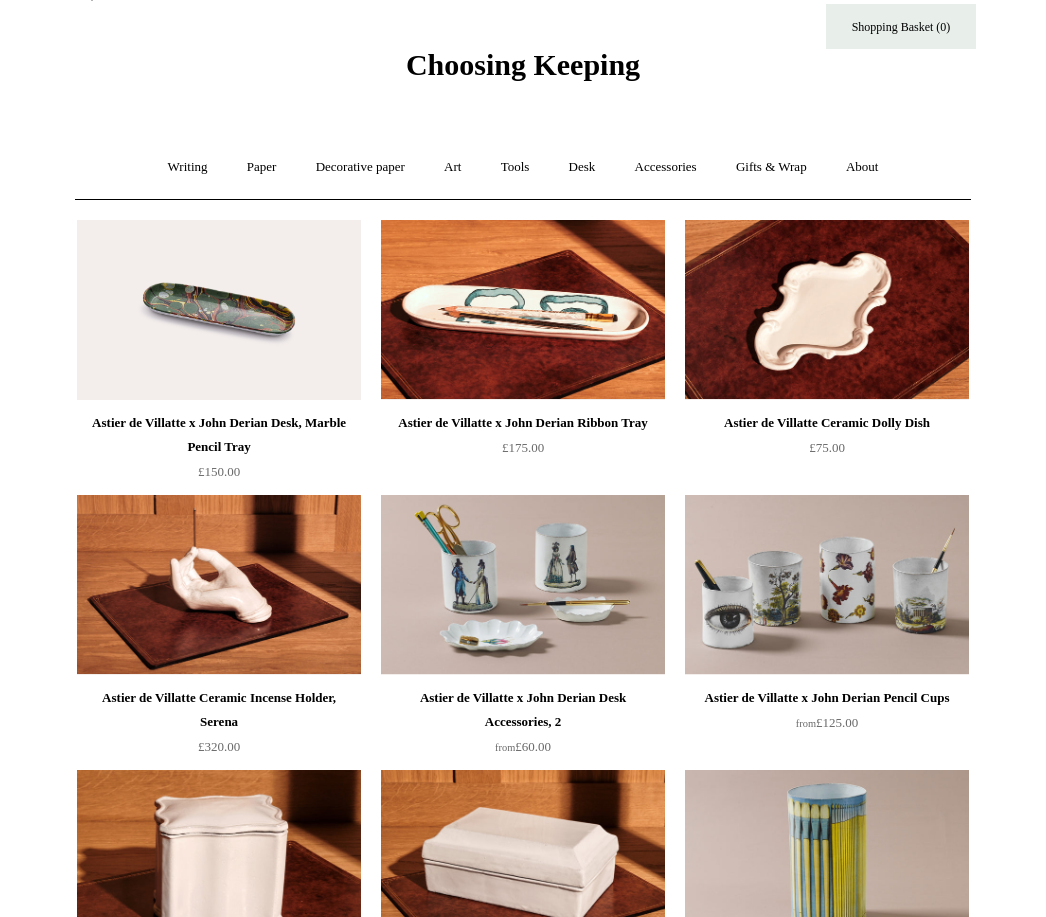 scroll, scrollTop: 0, scrollLeft: 0, axis: both 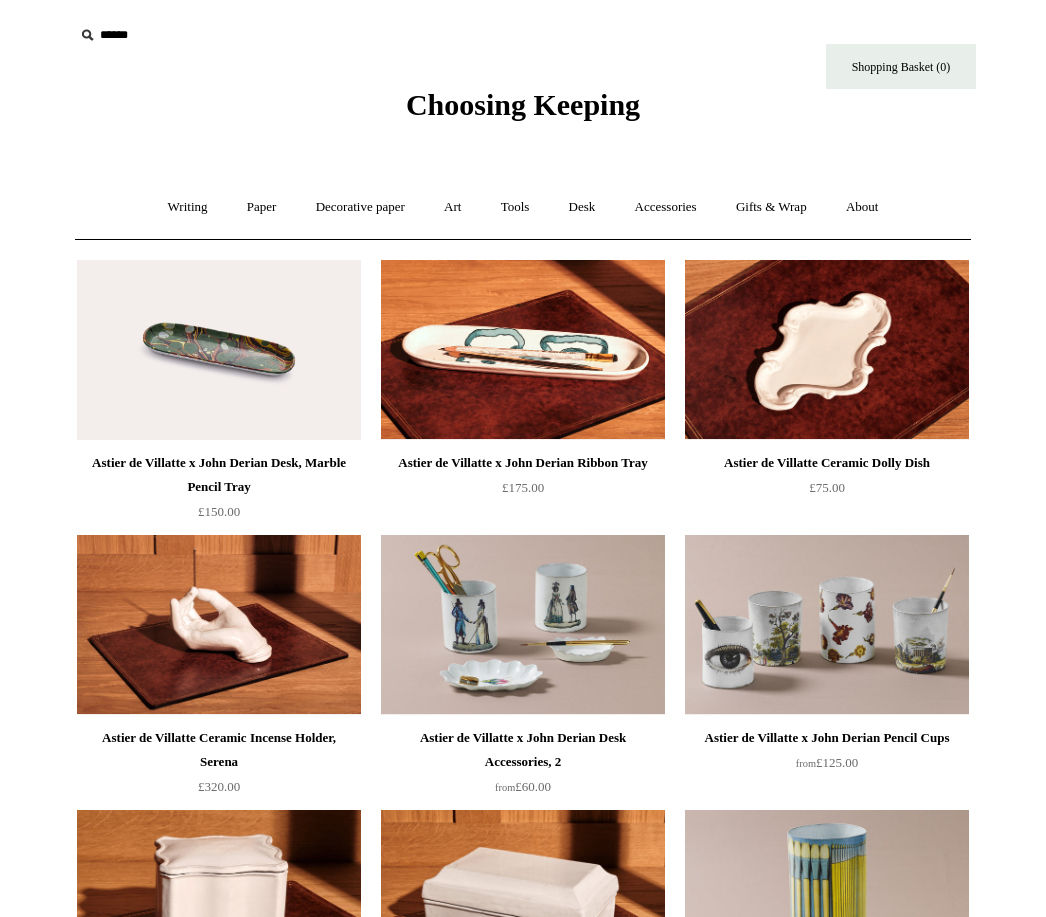 click on "Accessories +" at bounding box center [666, 207] 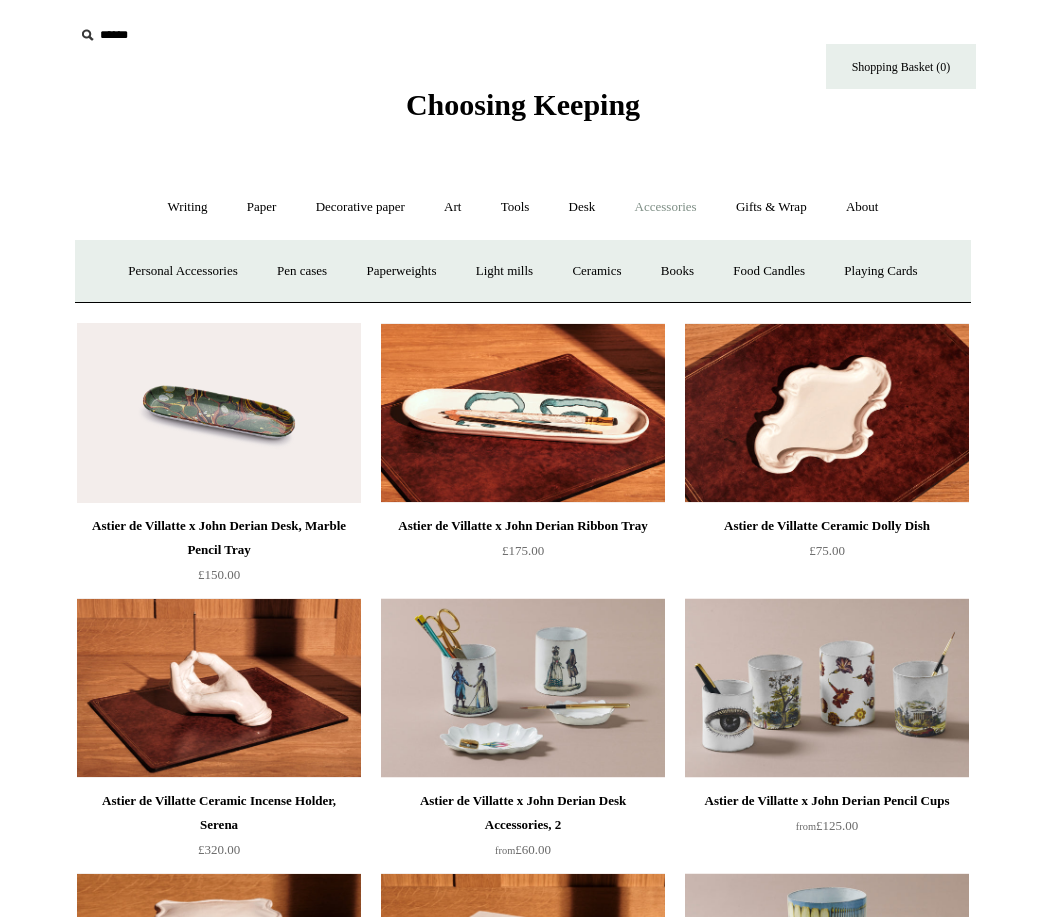 click on "Ceramics  +" at bounding box center [596, 271] 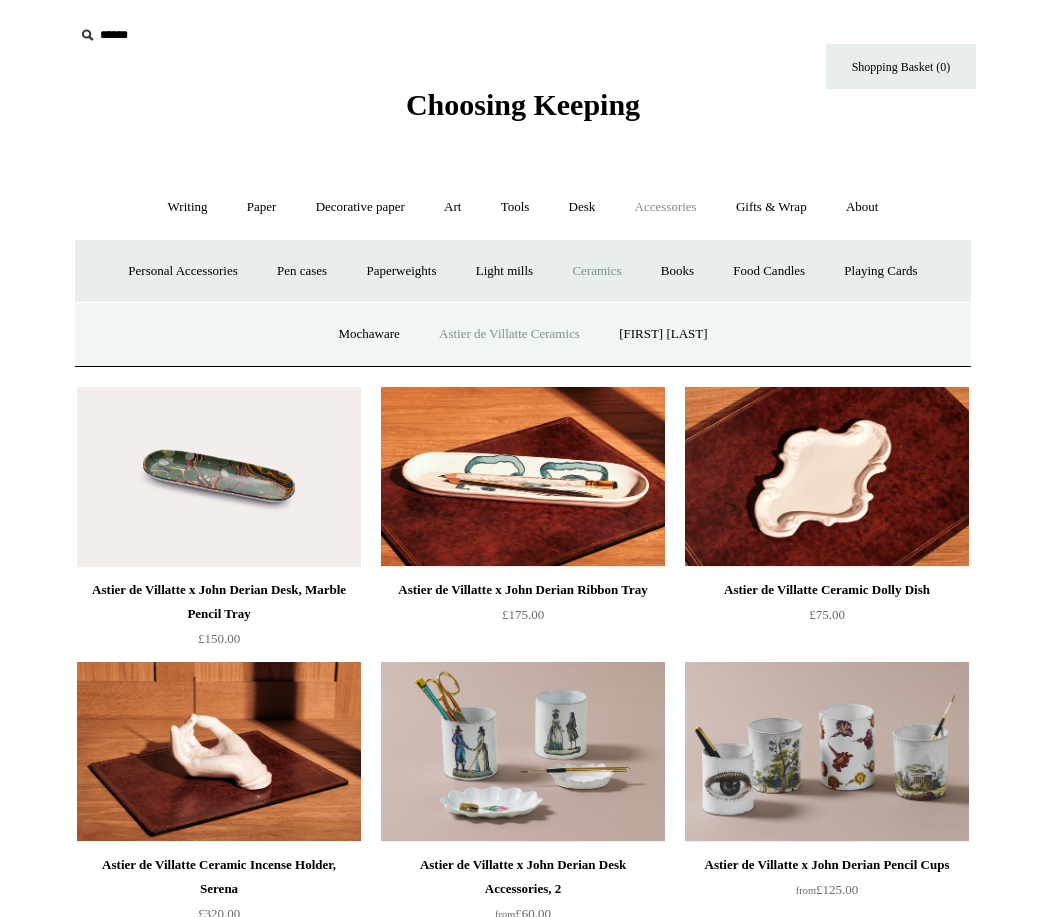 click on "[FIRST] [LAST]" at bounding box center (663, 334) 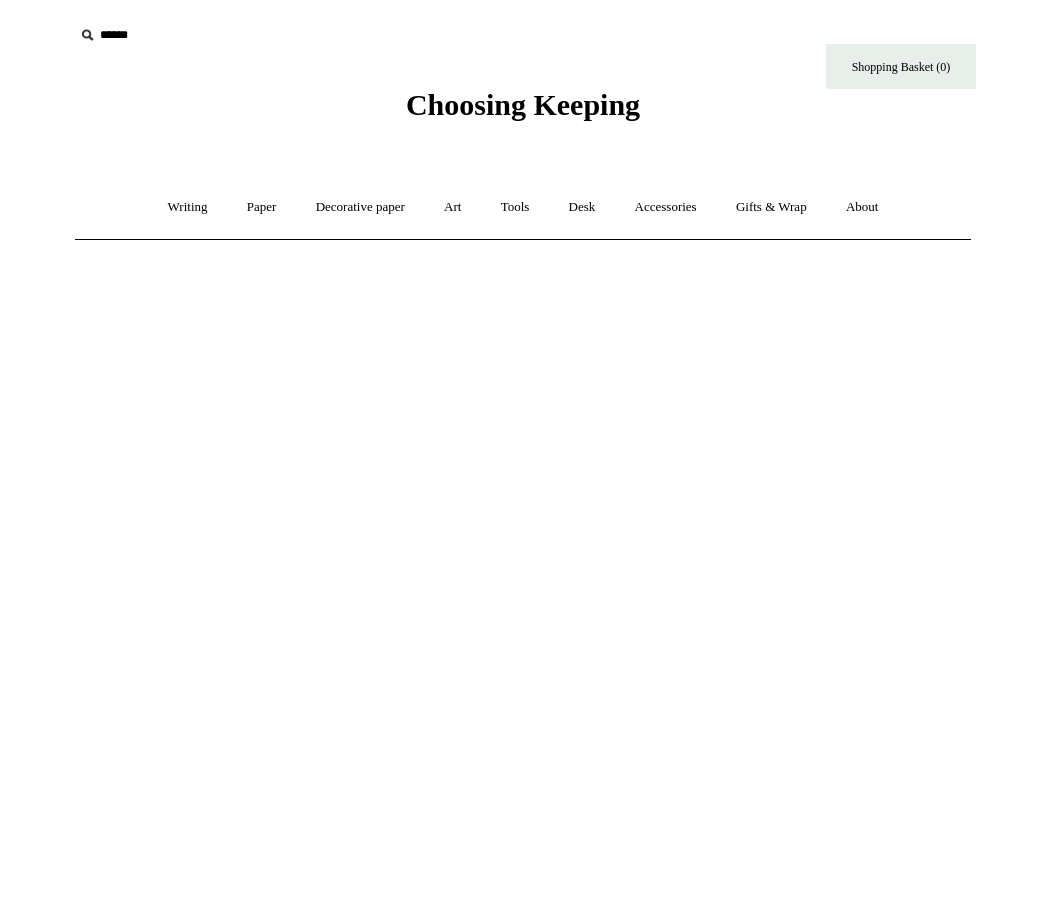scroll, scrollTop: 0, scrollLeft: 0, axis: both 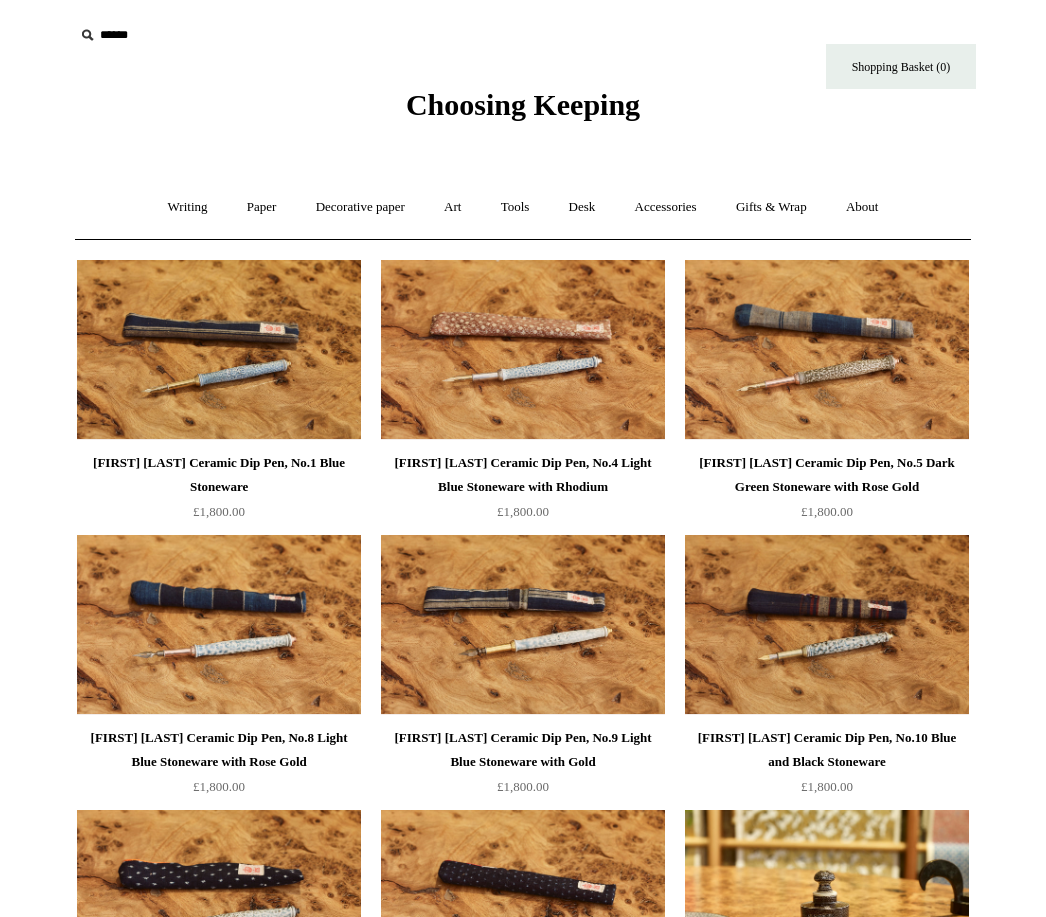 click on "Accessories +" at bounding box center [666, 207] 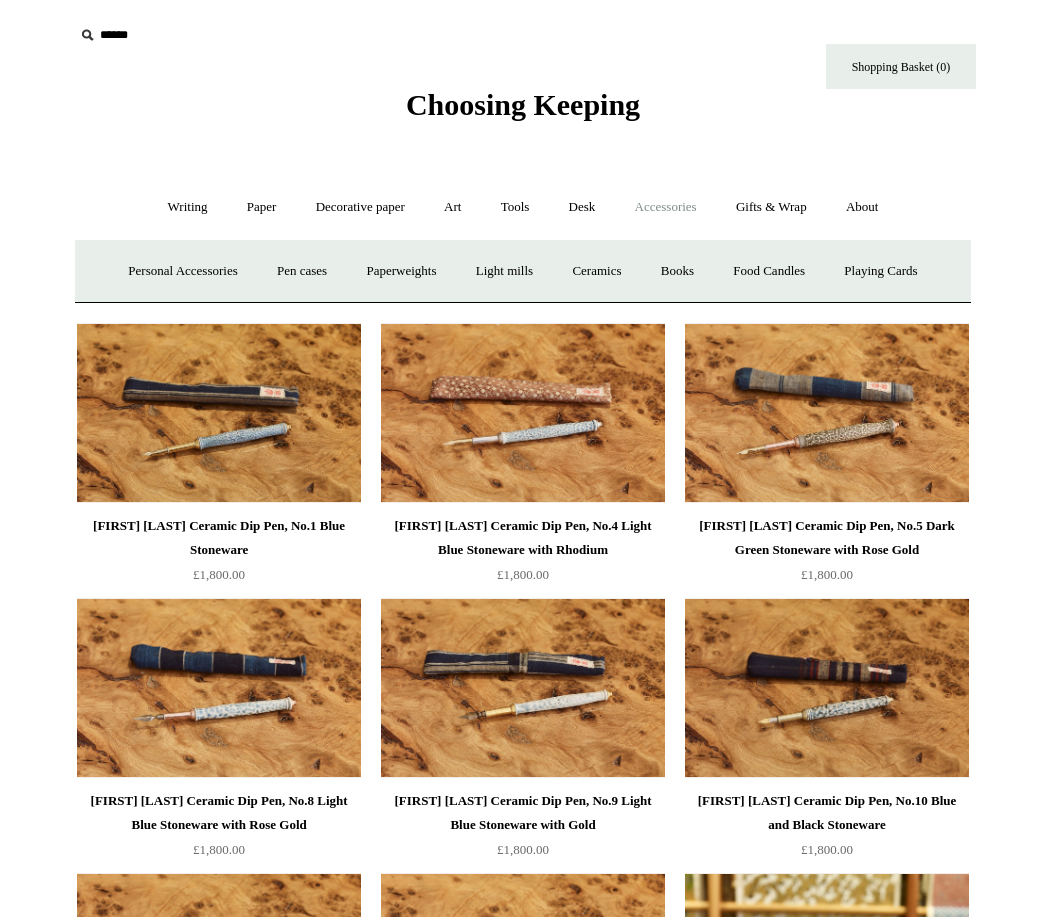 click on "Food Candles" at bounding box center (769, 271) 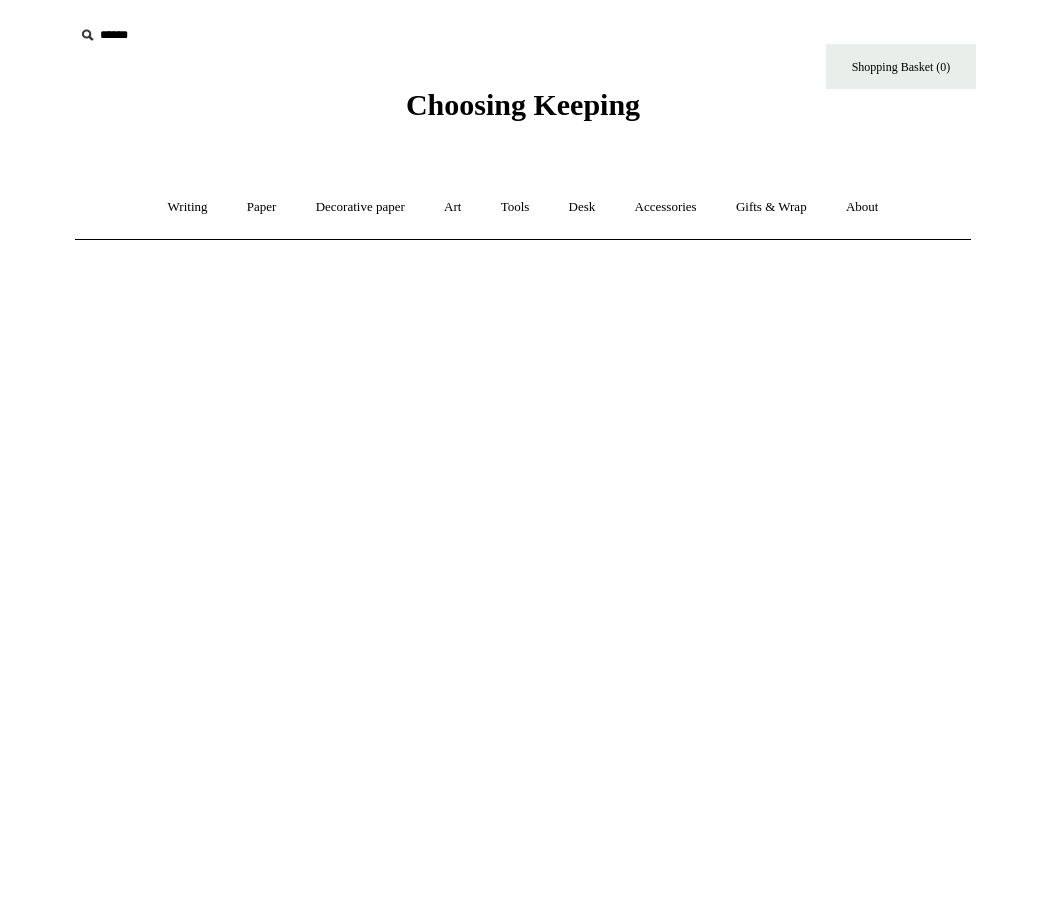 scroll, scrollTop: 0, scrollLeft: 0, axis: both 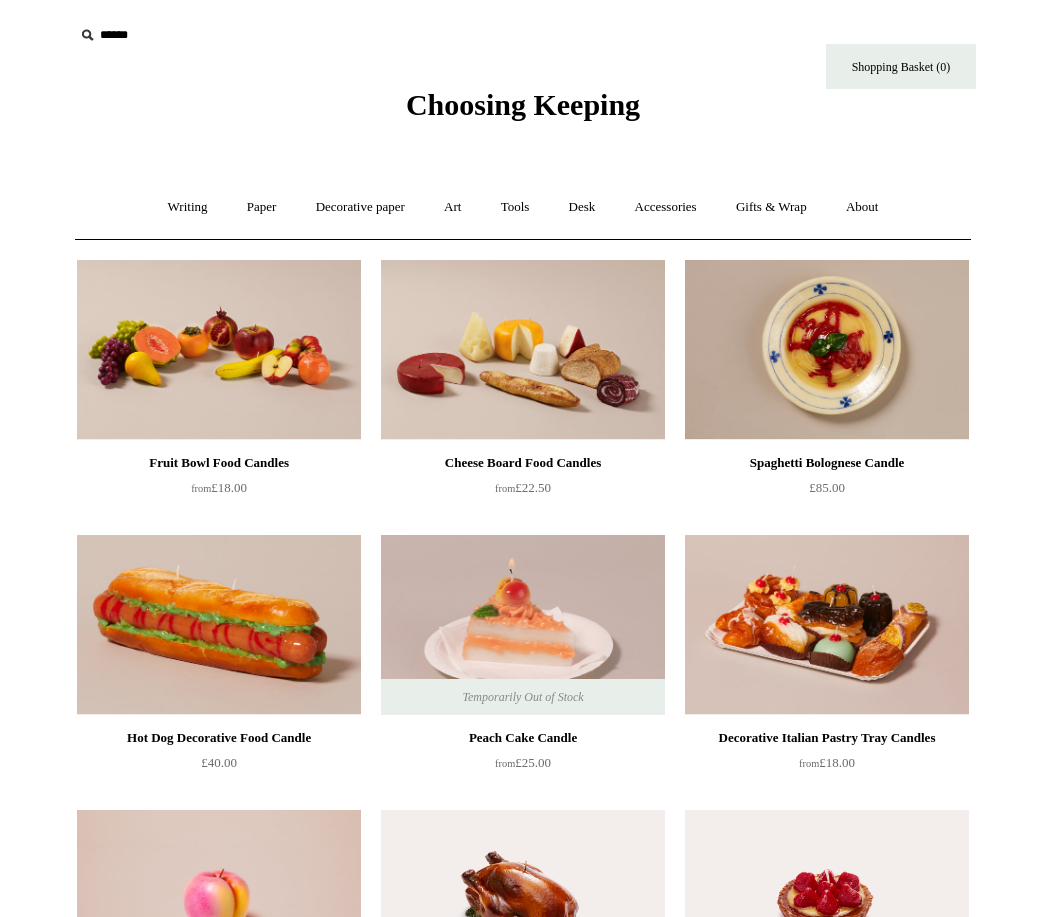 click on "Accessories +" at bounding box center (666, 207) 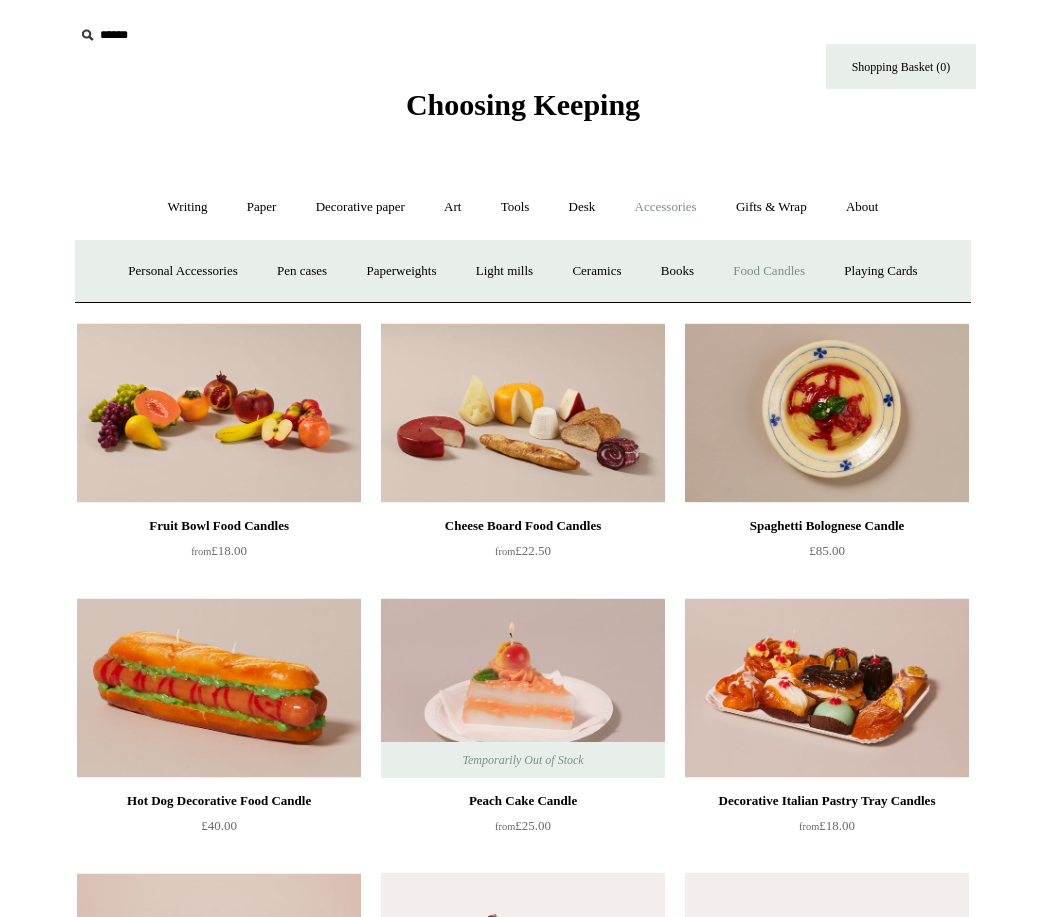 click on "Light mills" at bounding box center [504, 271] 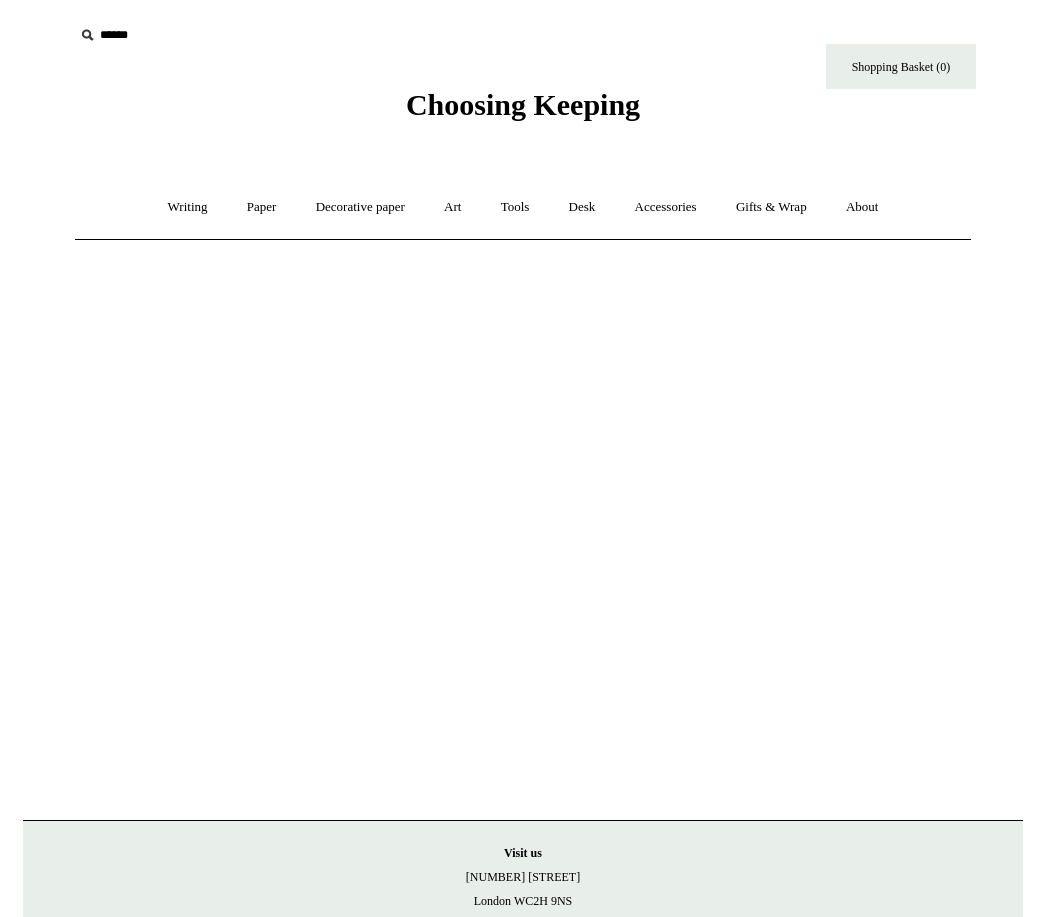 scroll, scrollTop: 0, scrollLeft: 0, axis: both 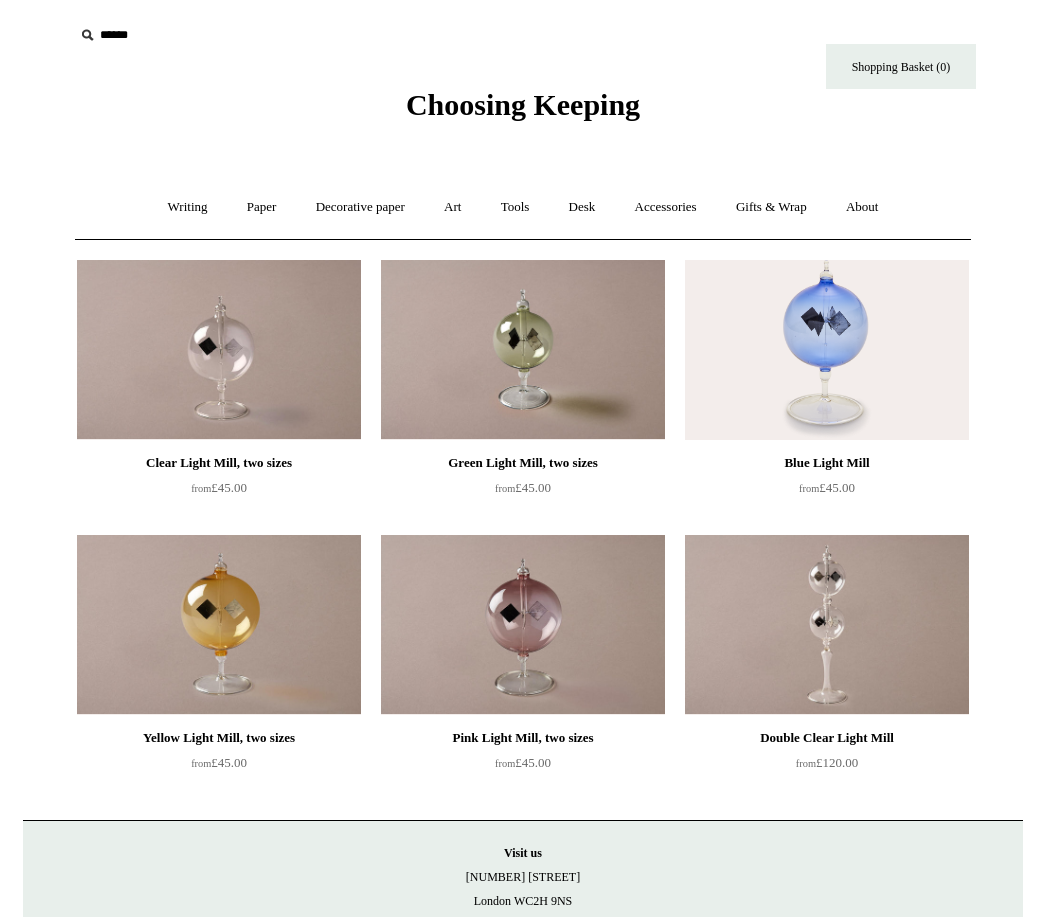 click on "Accessories +" at bounding box center [666, 207] 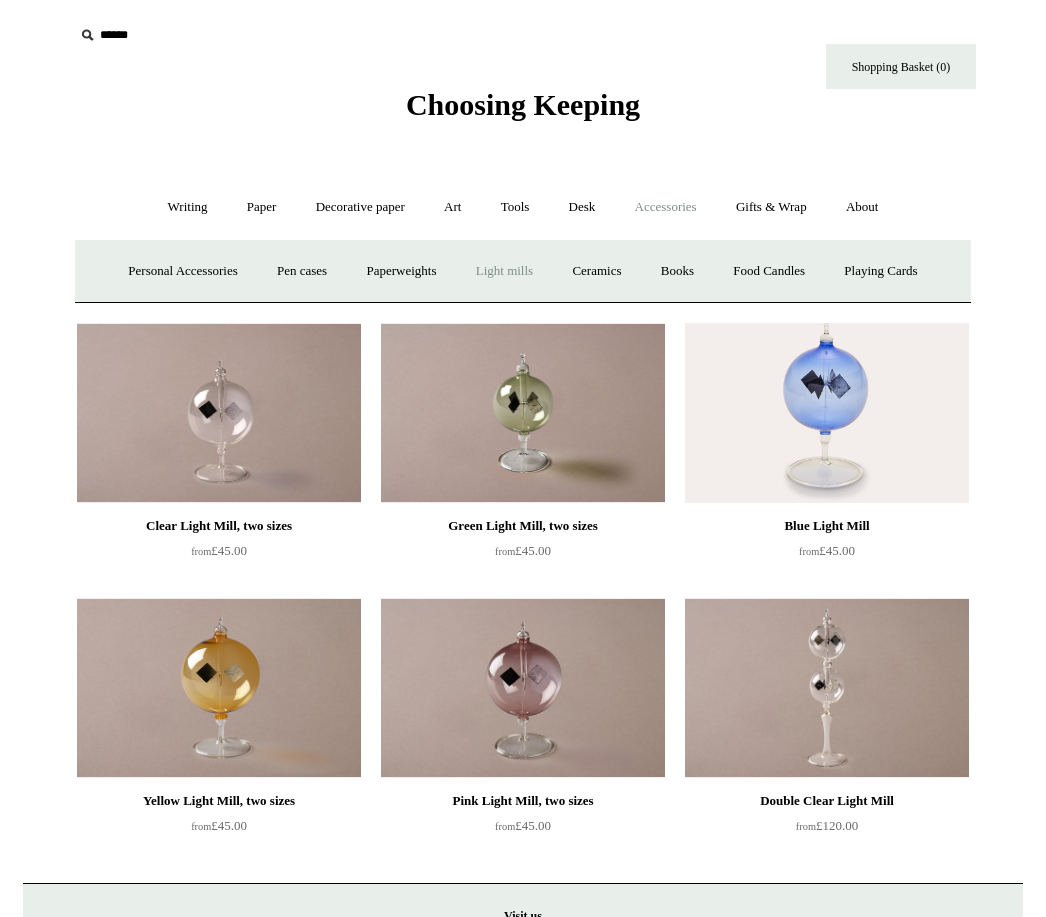 click on "Ceramics  +" at bounding box center (596, 271) 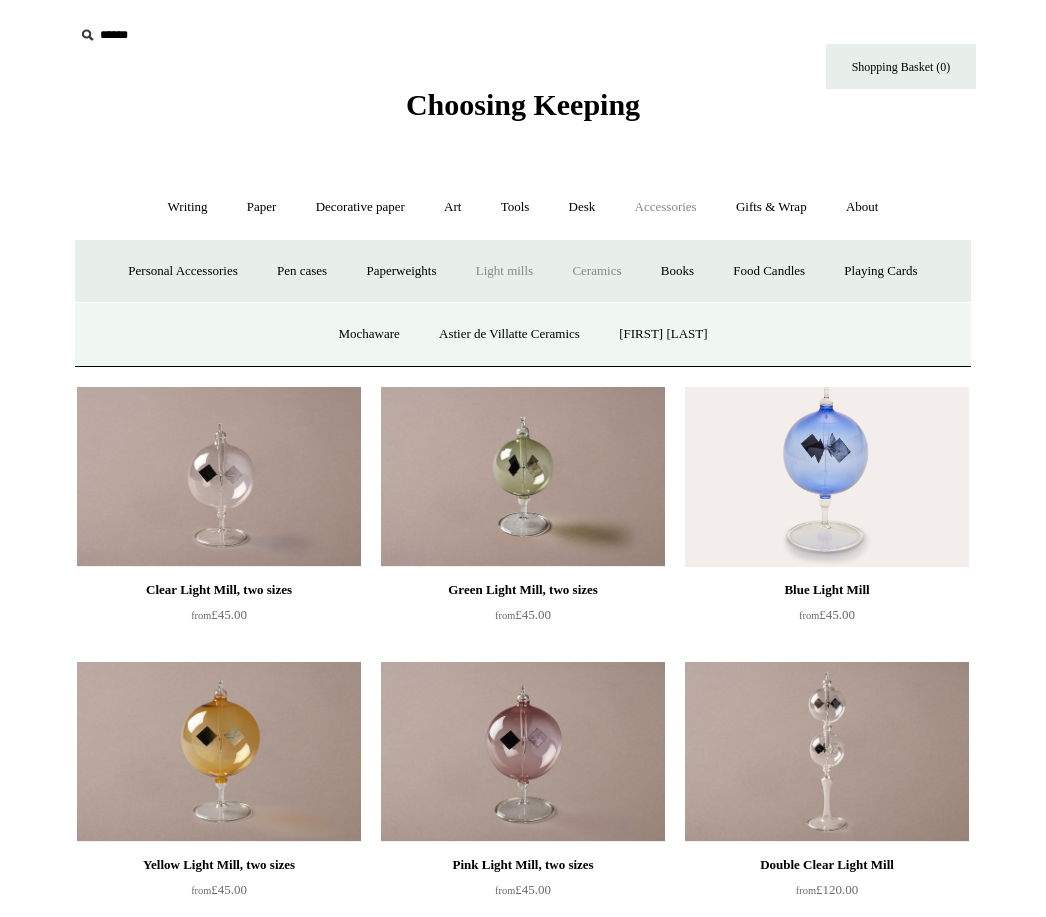 click on "Astier de Villatte Ceramics" at bounding box center (509, 334) 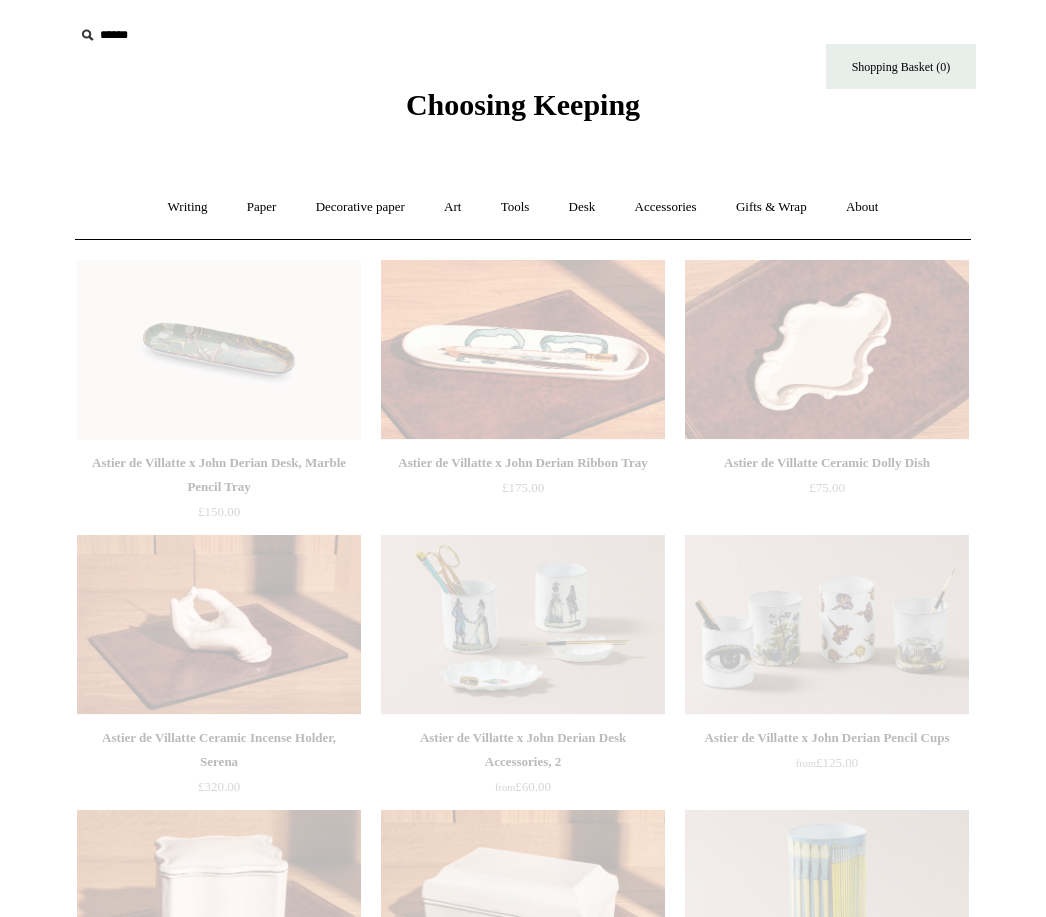 scroll, scrollTop: 0, scrollLeft: 0, axis: both 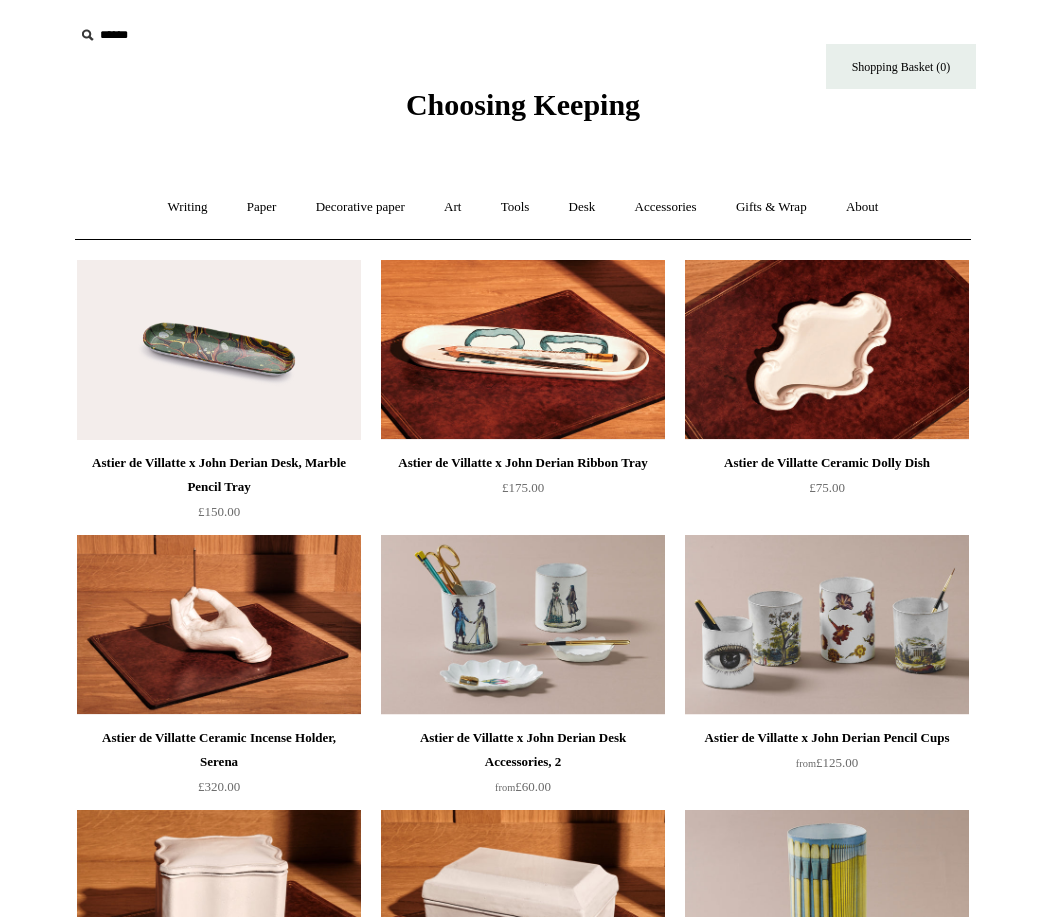 click on "Accessories +" at bounding box center (666, 207) 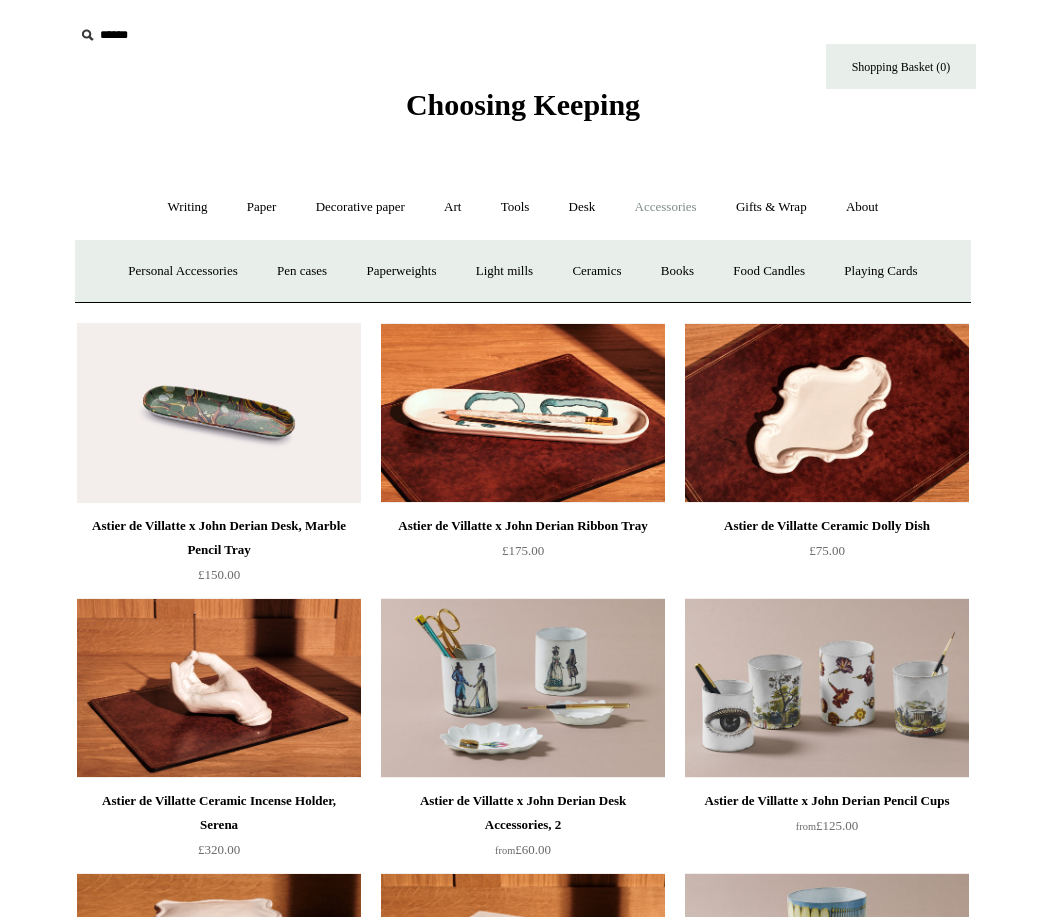 click on "Gifts & Wrap +" at bounding box center (771, 207) 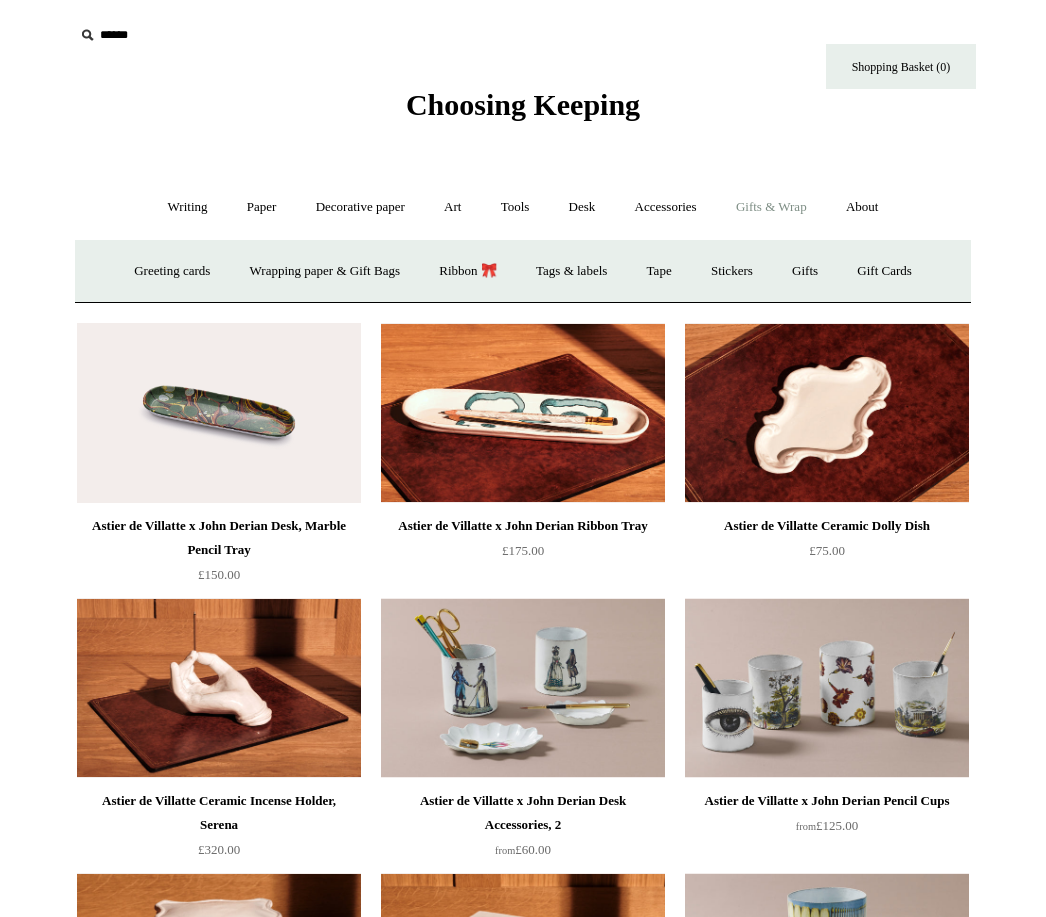 click on "Tape" at bounding box center (659, 271) 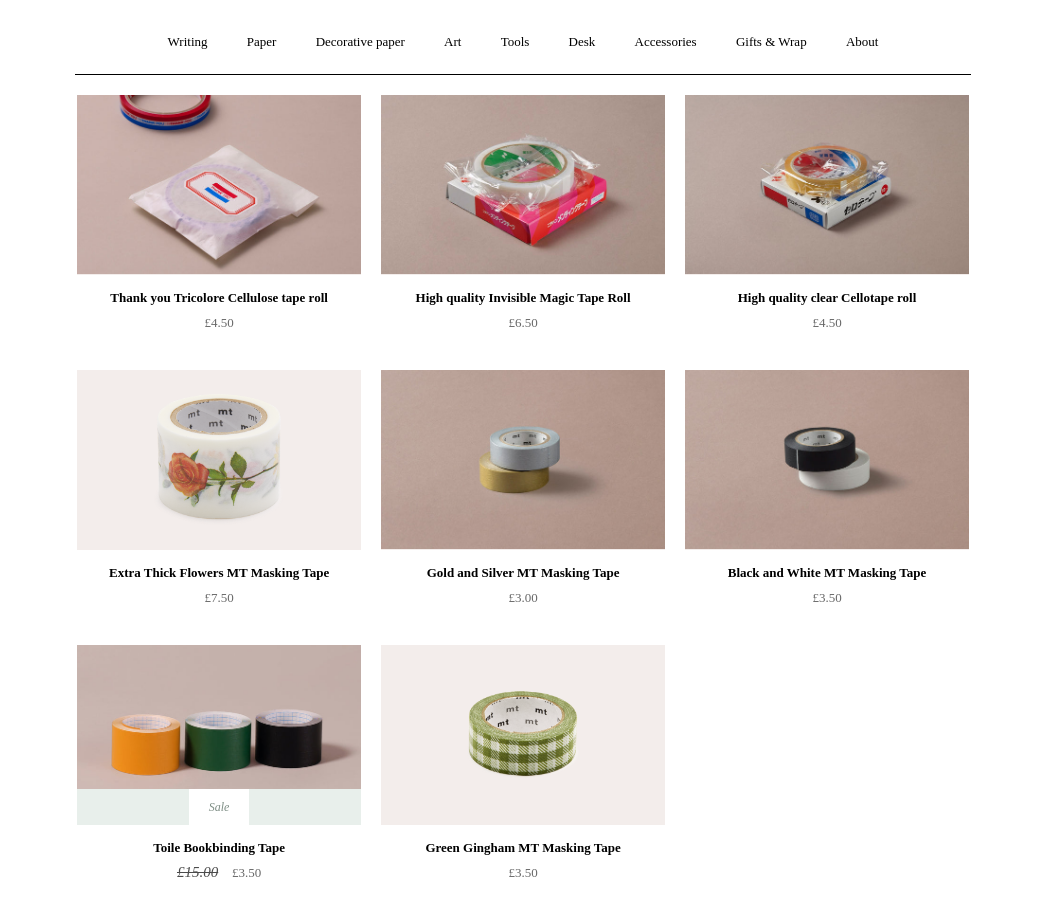 scroll, scrollTop: 0, scrollLeft: 0, axis: both 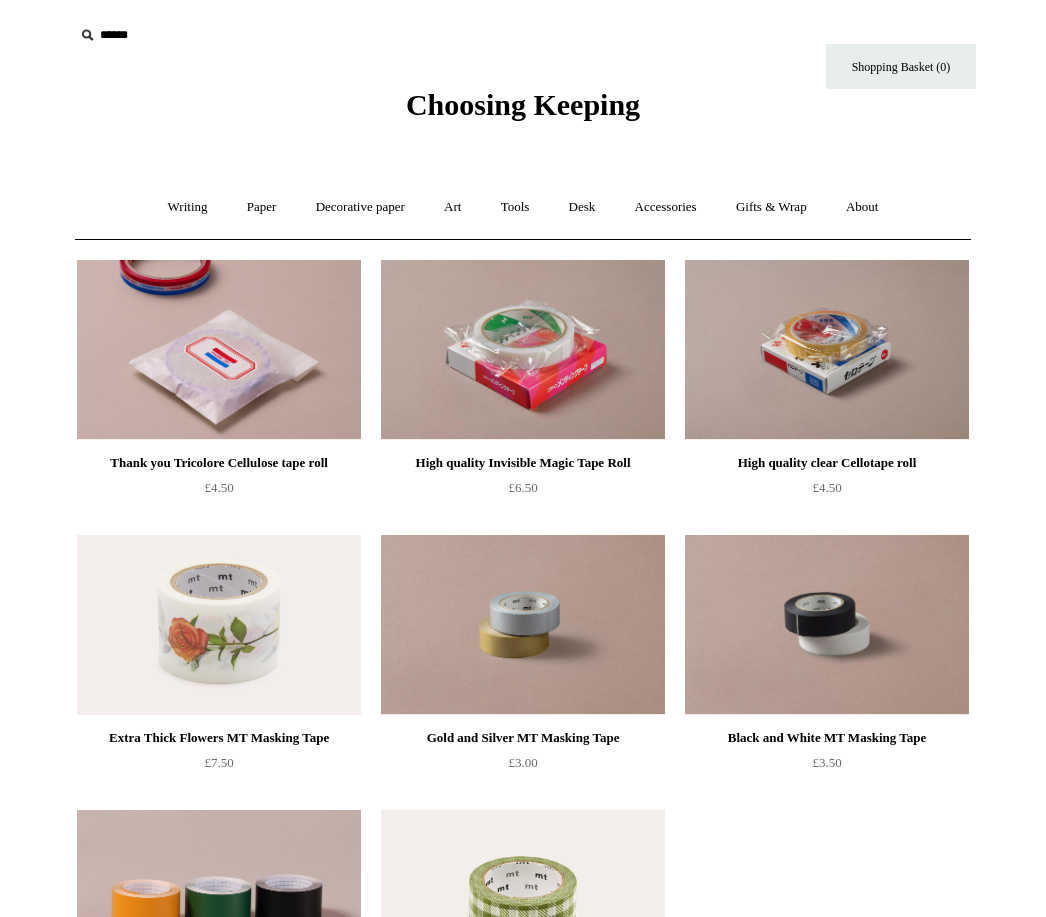 click on "Accessories +" at bounding box center [666, 207] 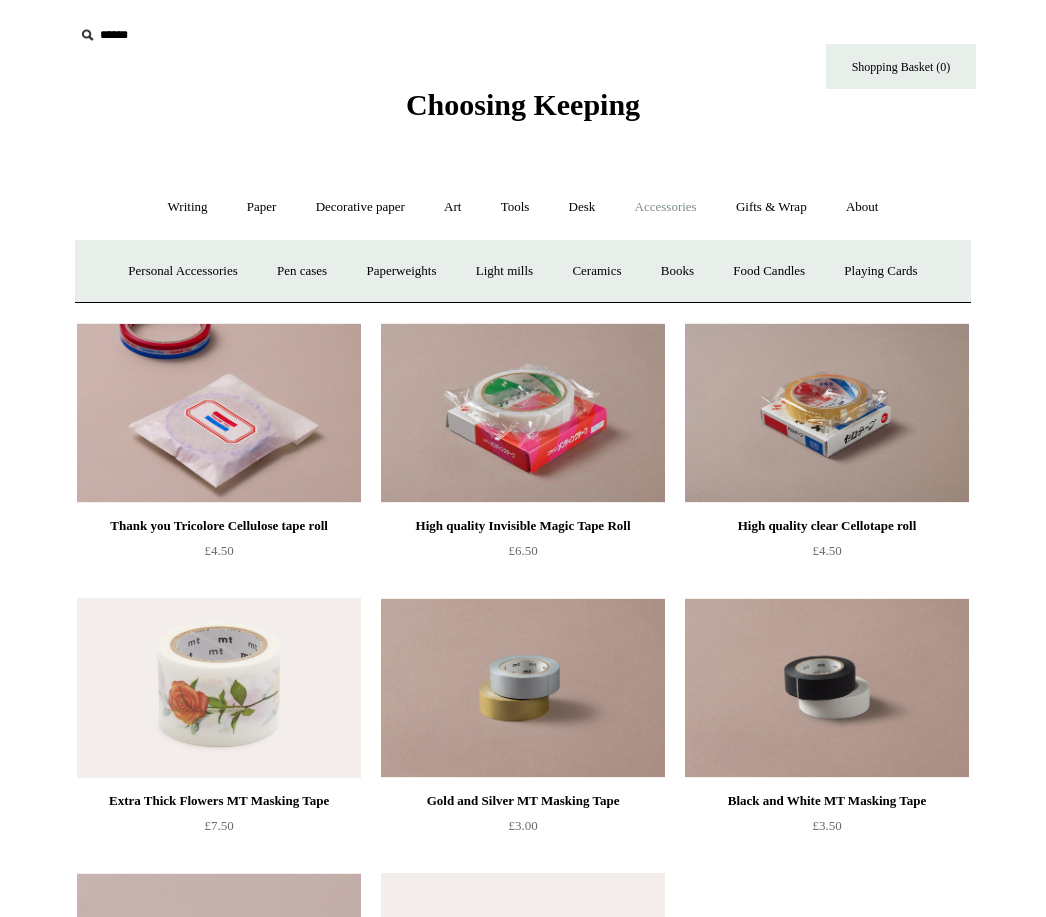 click on "Pen cases" at bounding box center [302, 271] 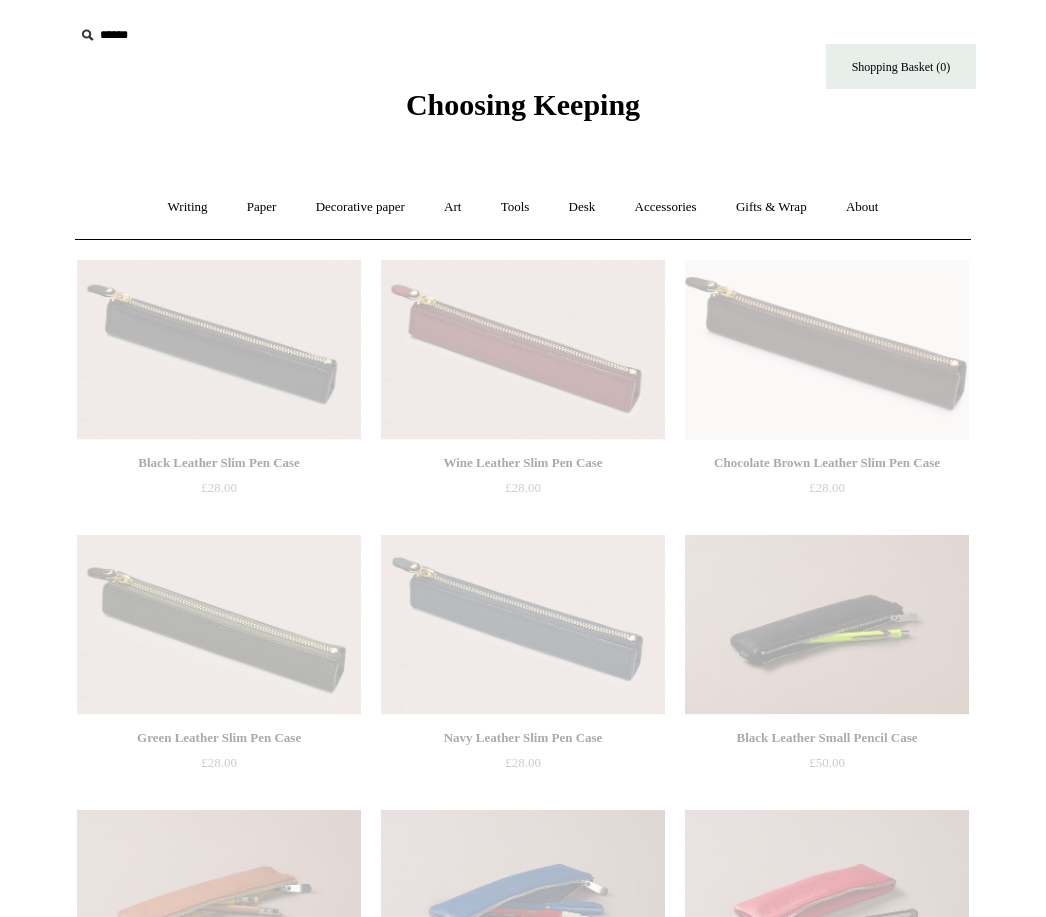 scroll, scrollTop: 0, scrollLeft: 0, axis: both 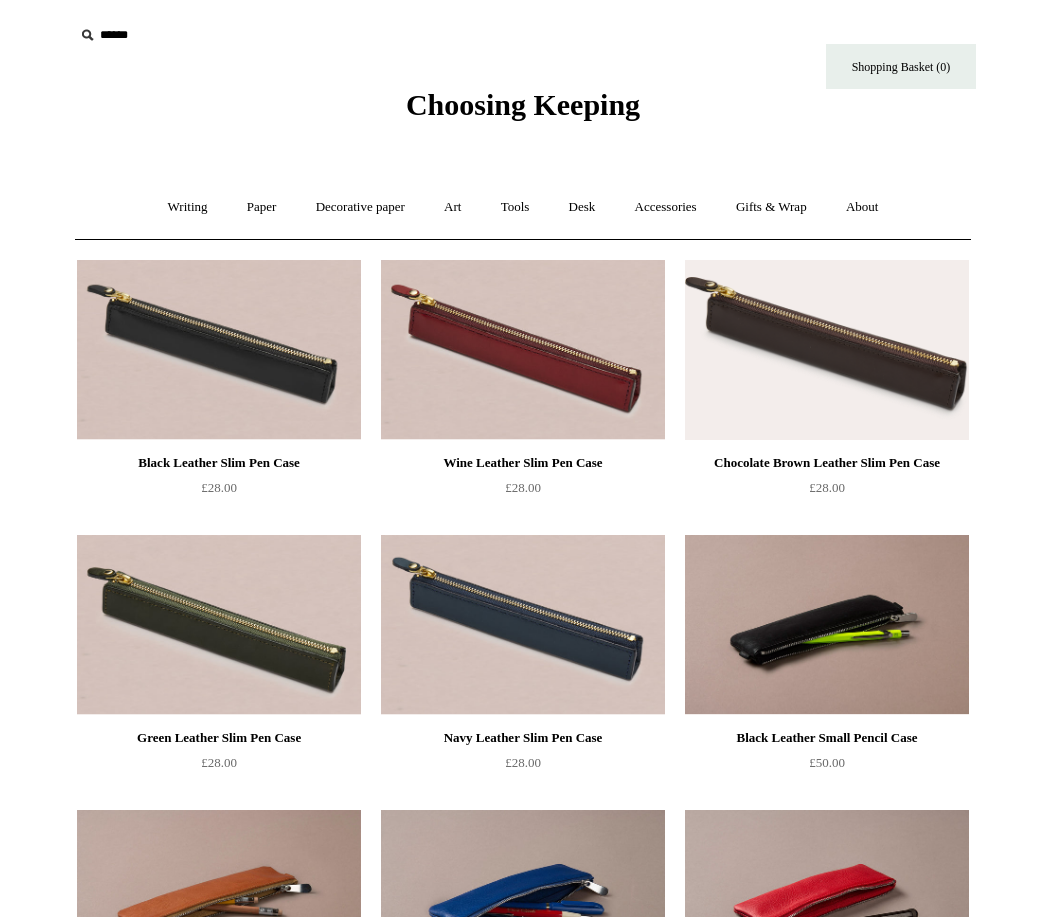 click on "Accessories +" at bounding box center [666, 207] 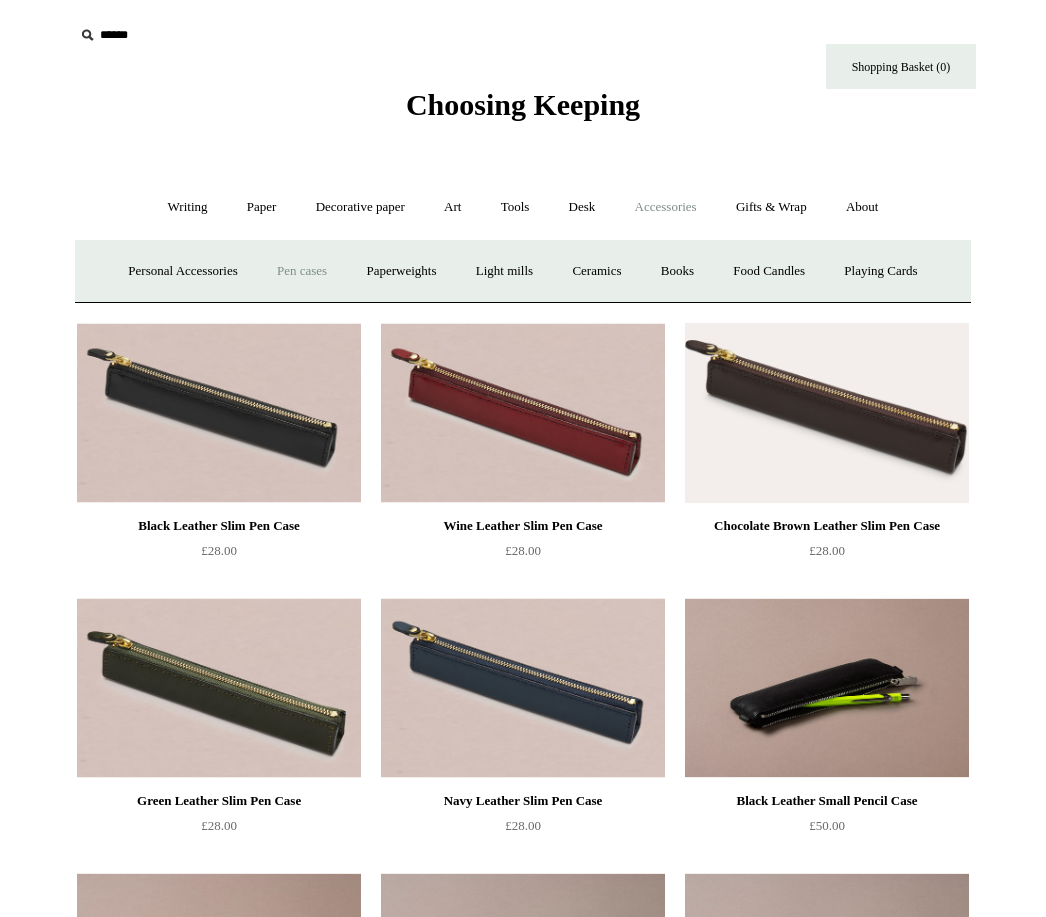 click on "Gifts & Wrap +" at bounding box center (771, 207) 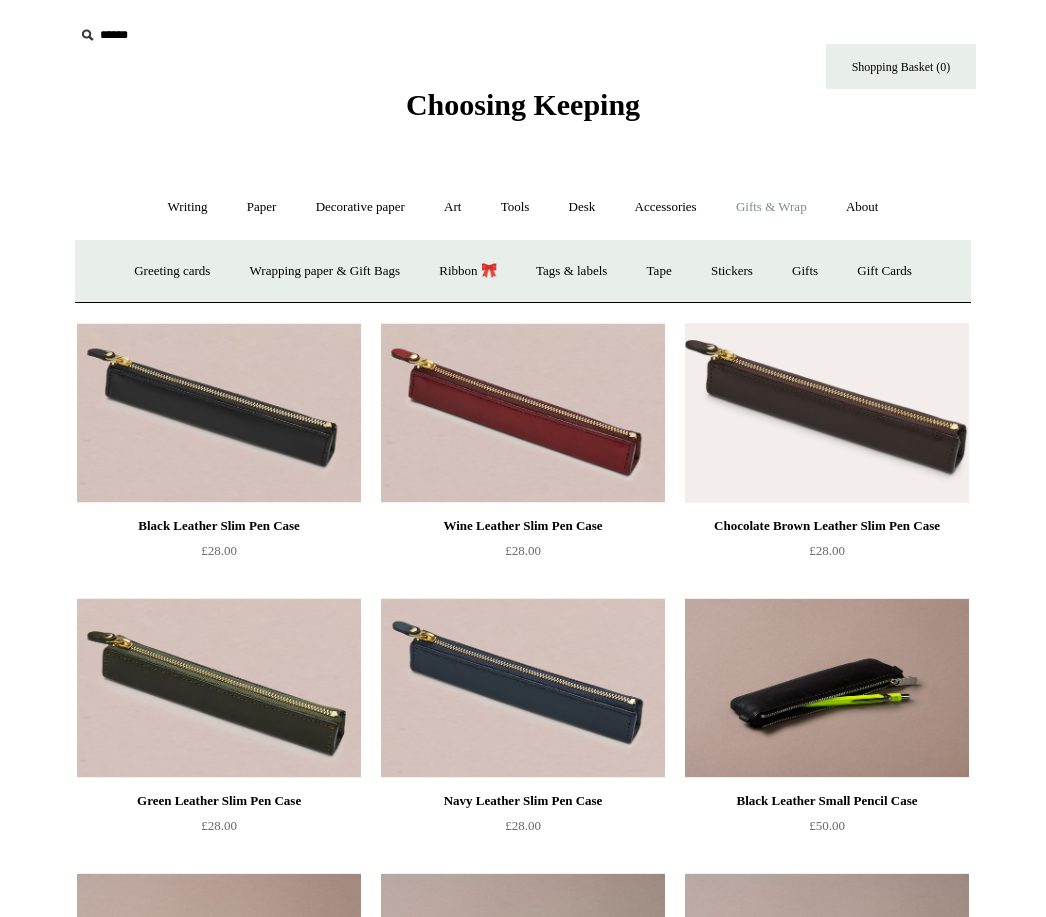 click on "Stickers" at bounding box center [732, 271] 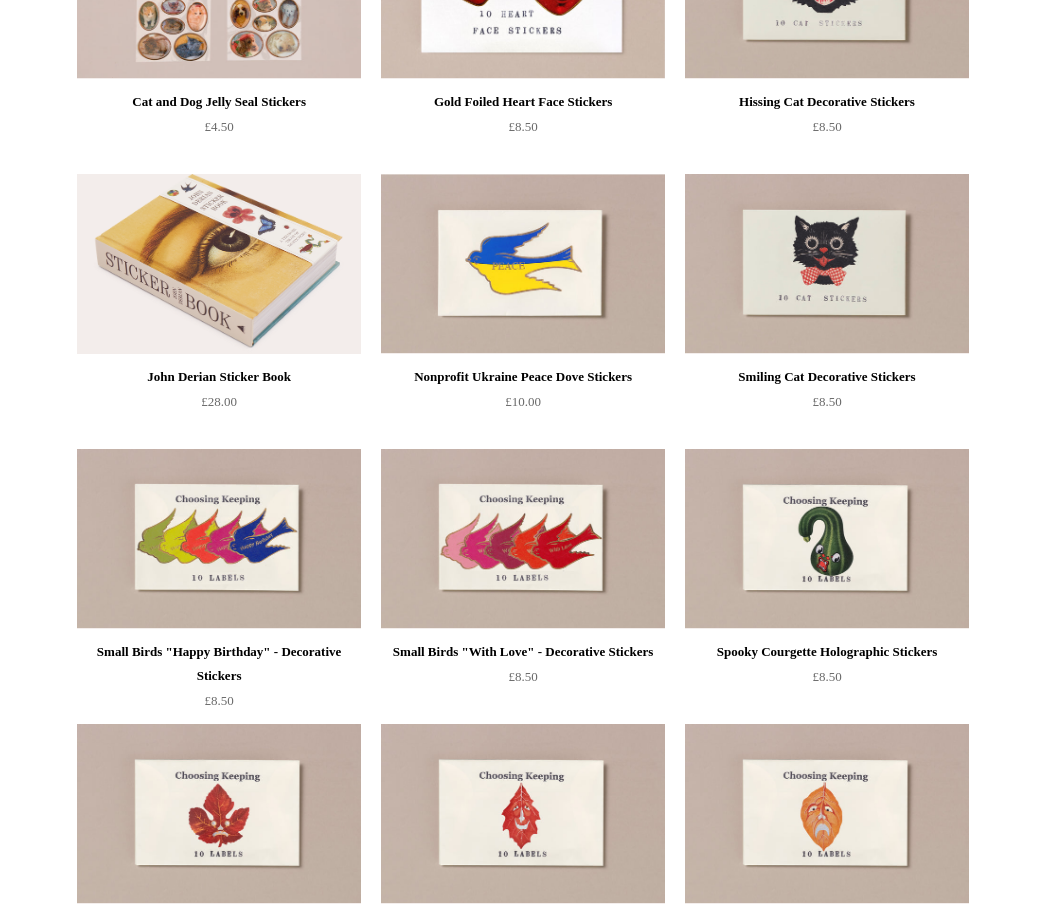 scroll, scrollTop: 0, scrollLeft: 0, axis: both 